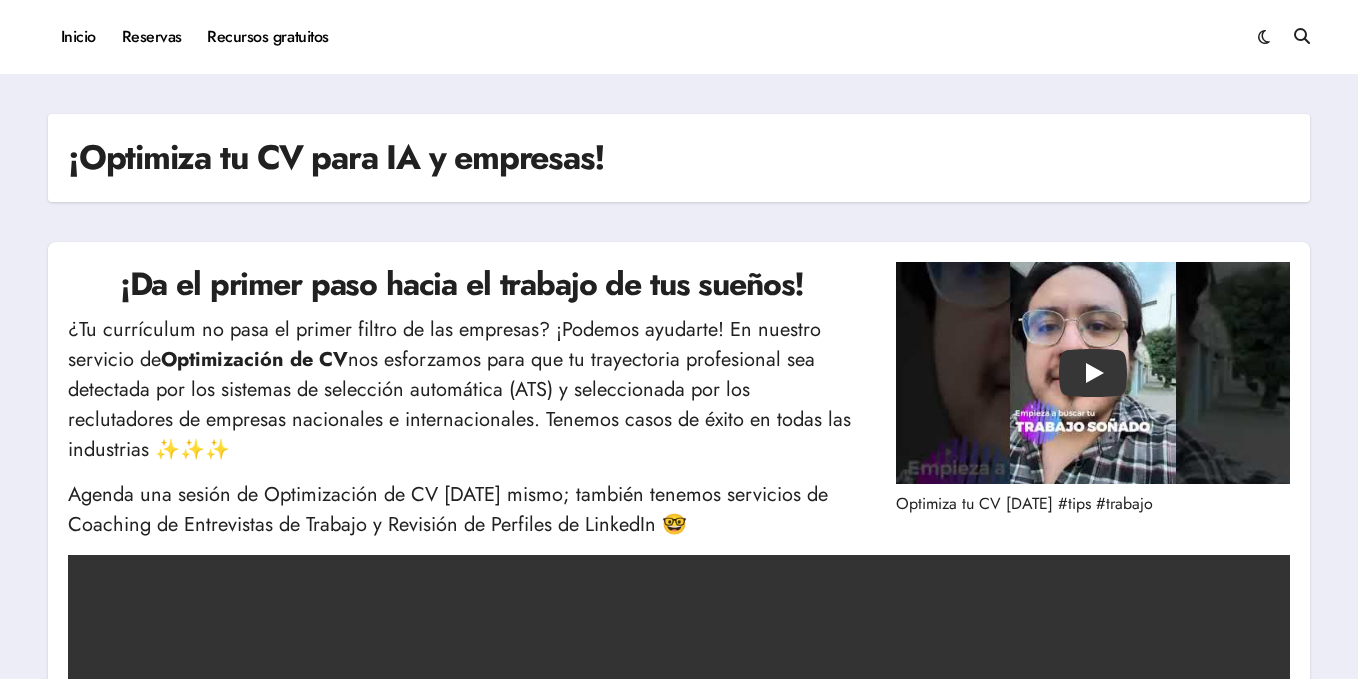 scroll, scrollTop: 0, scrollLeft: 0, axis: both 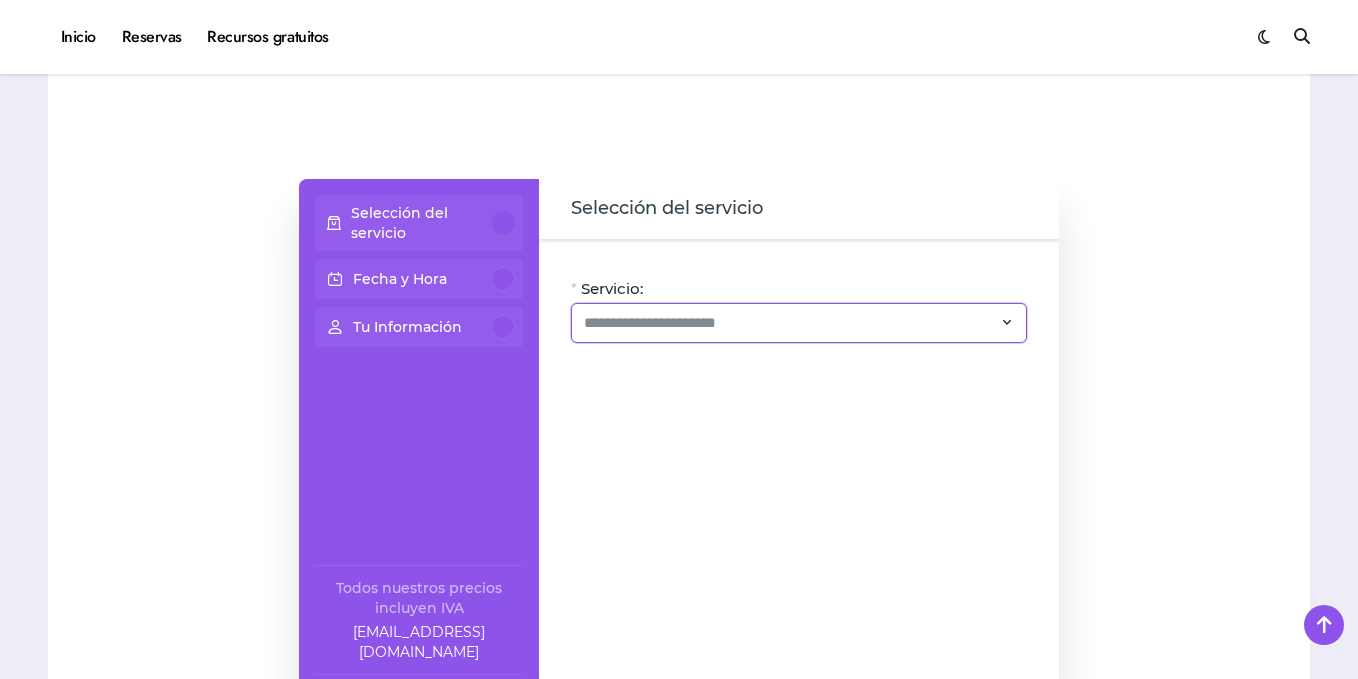 click 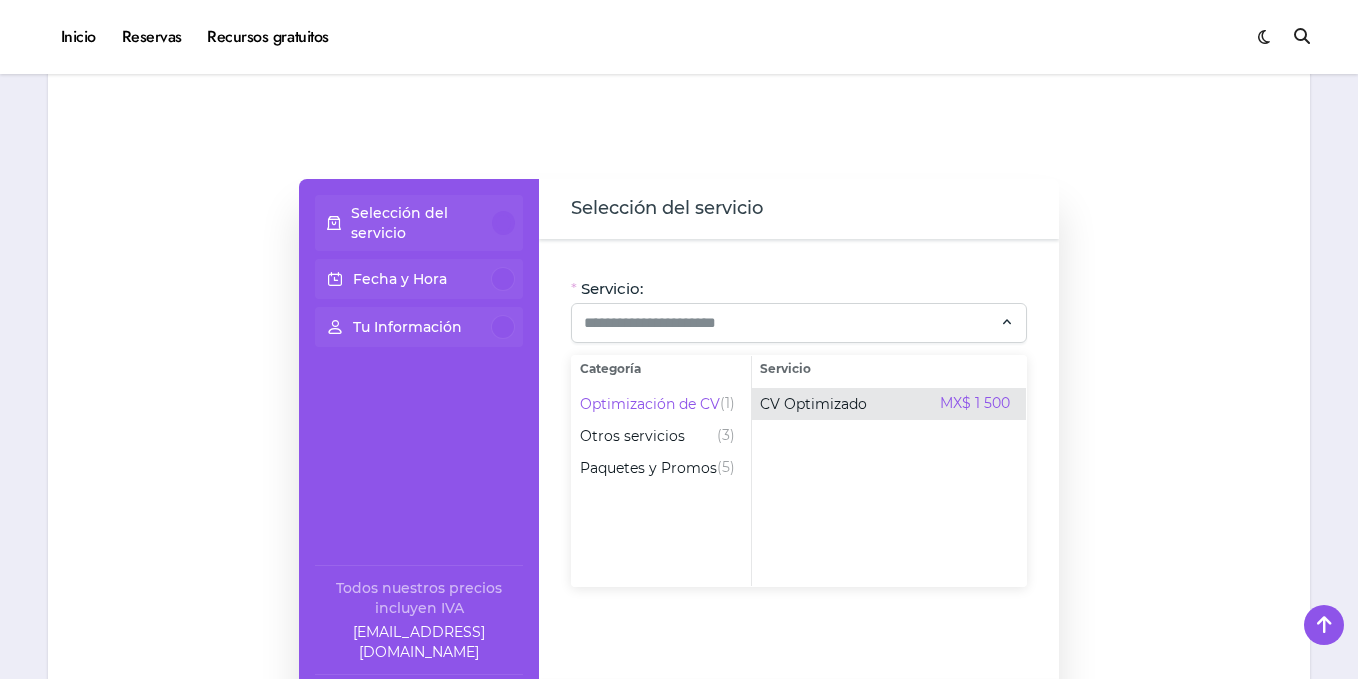 click on "CV Optimizado" at bounding box center (813, 404) 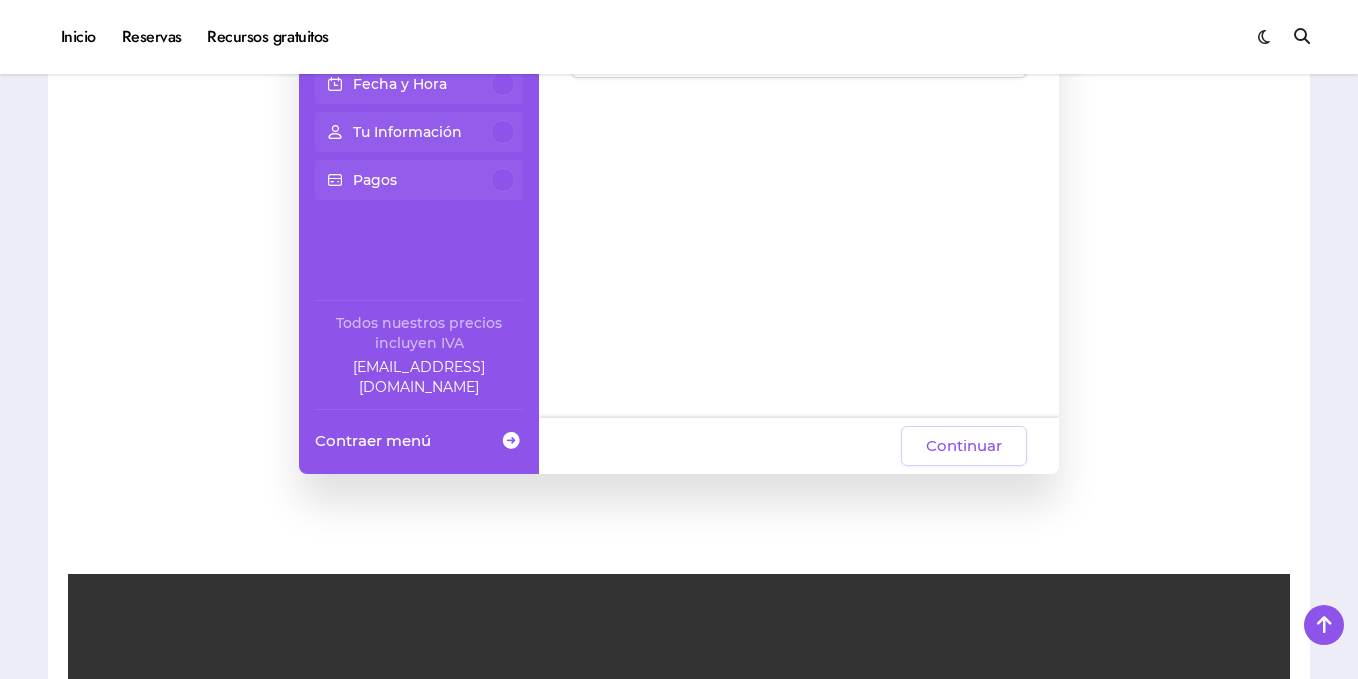 scroll, scrollTop: 662, scrollLeft: 0, axis: vertical 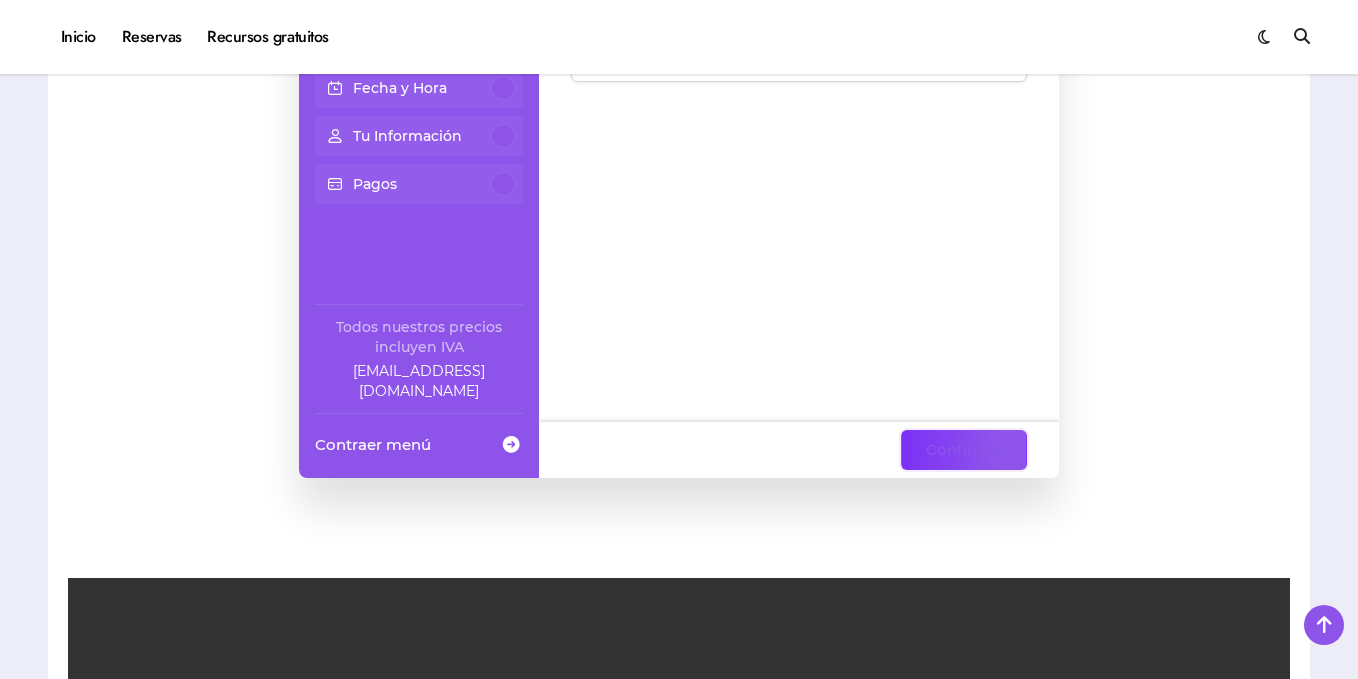 click on "Continuar" at bounding box center (964, 450) 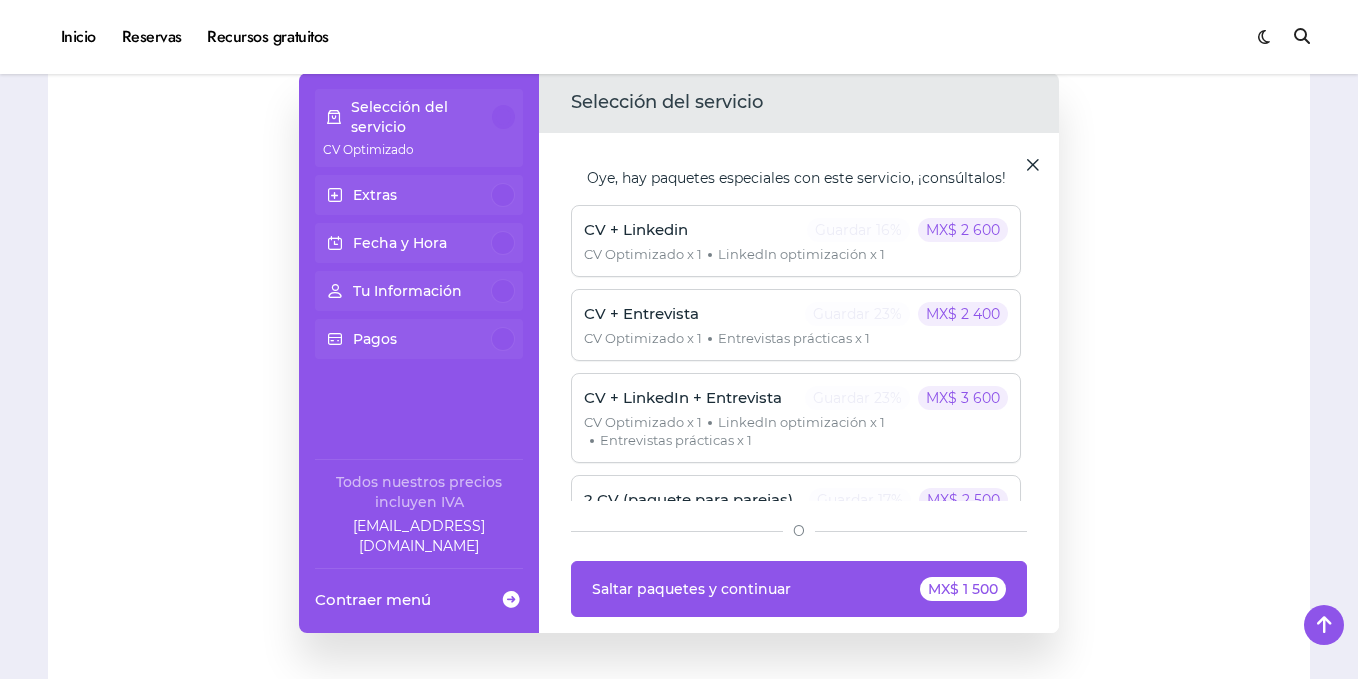 scroll, scrollTop: 503, scrollLeft: 0, axis: vertical 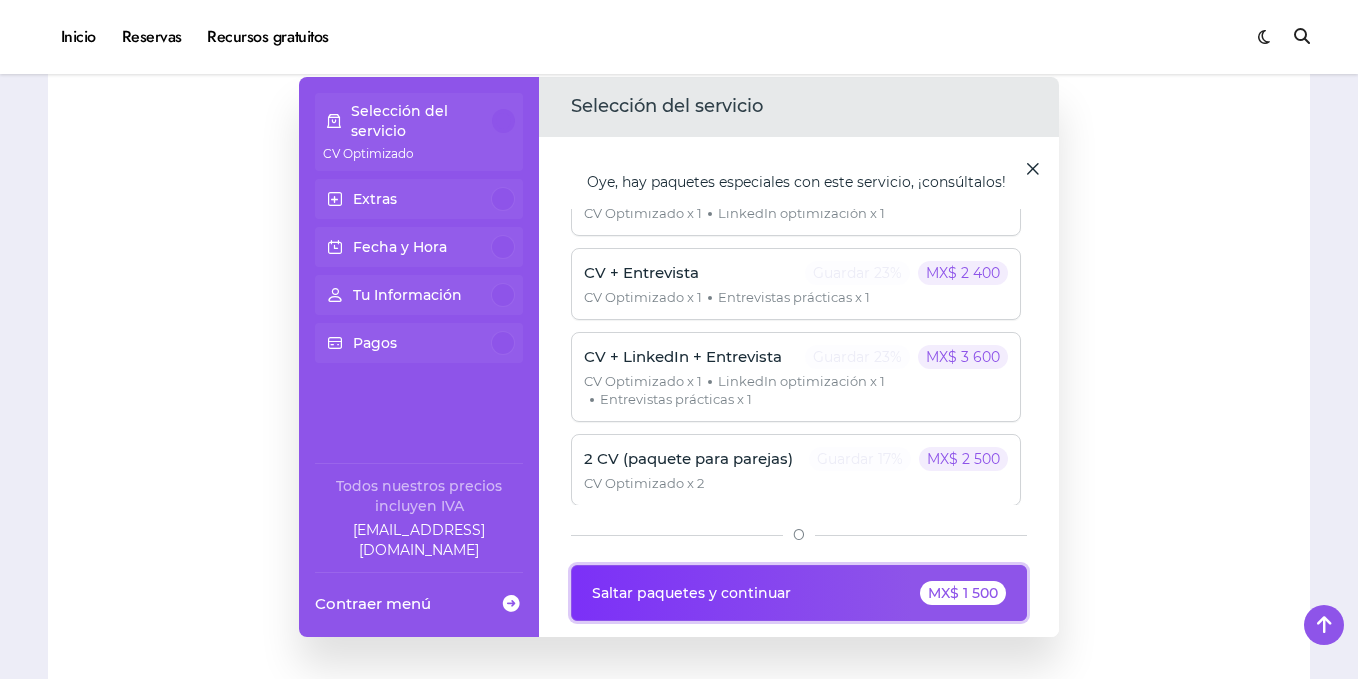 click on "MX$ 1 500" 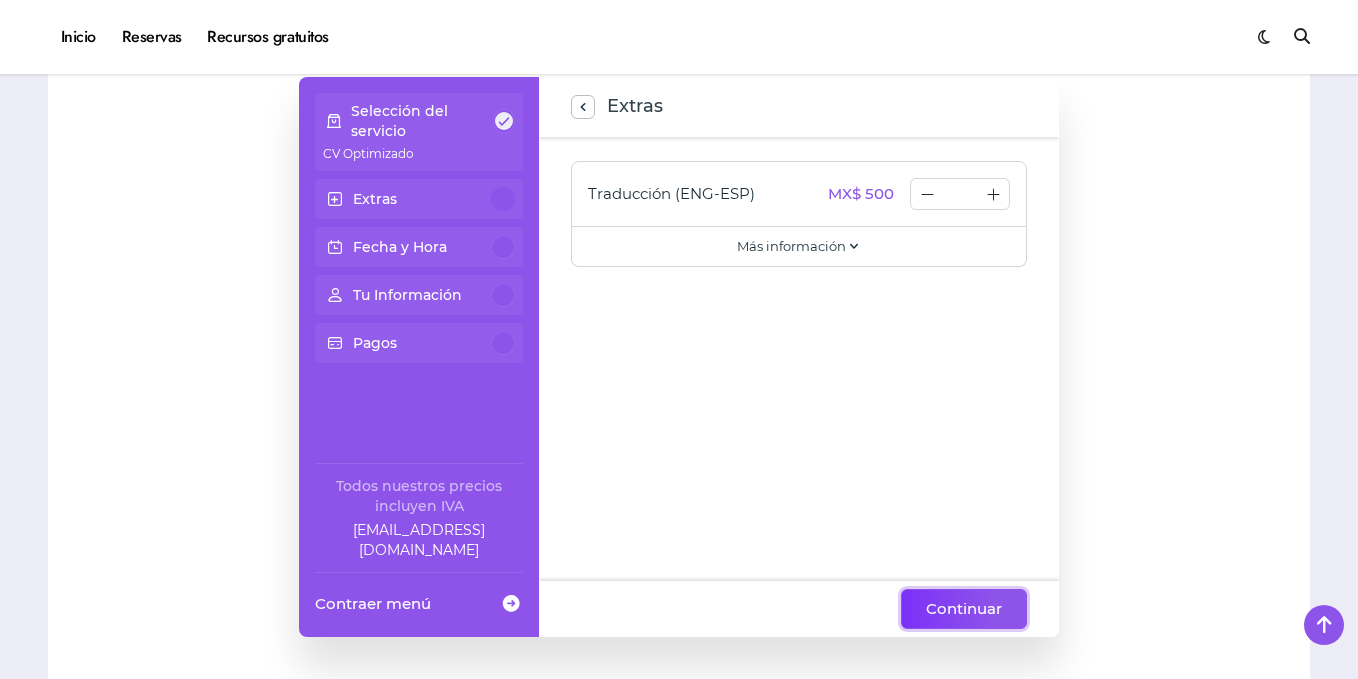 click on "Continuar" at bounding box center (964, 609) 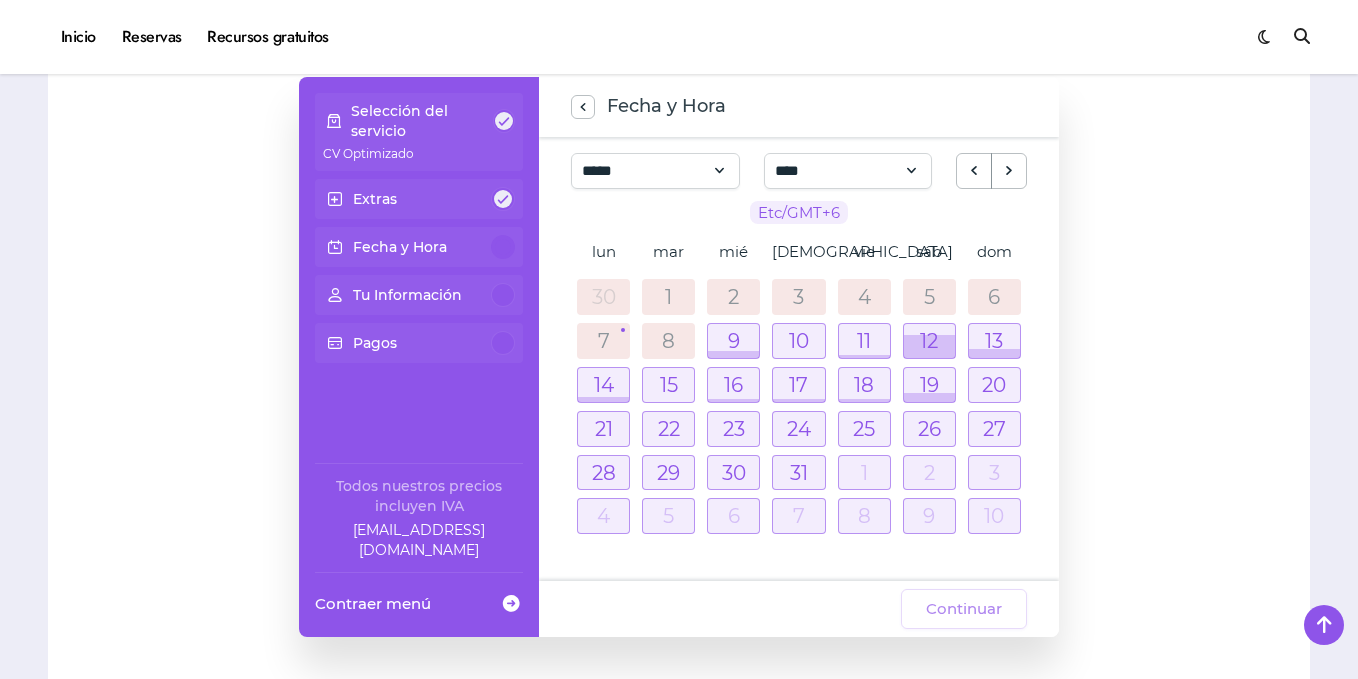 click on "7" at bounding box center [604, 341] 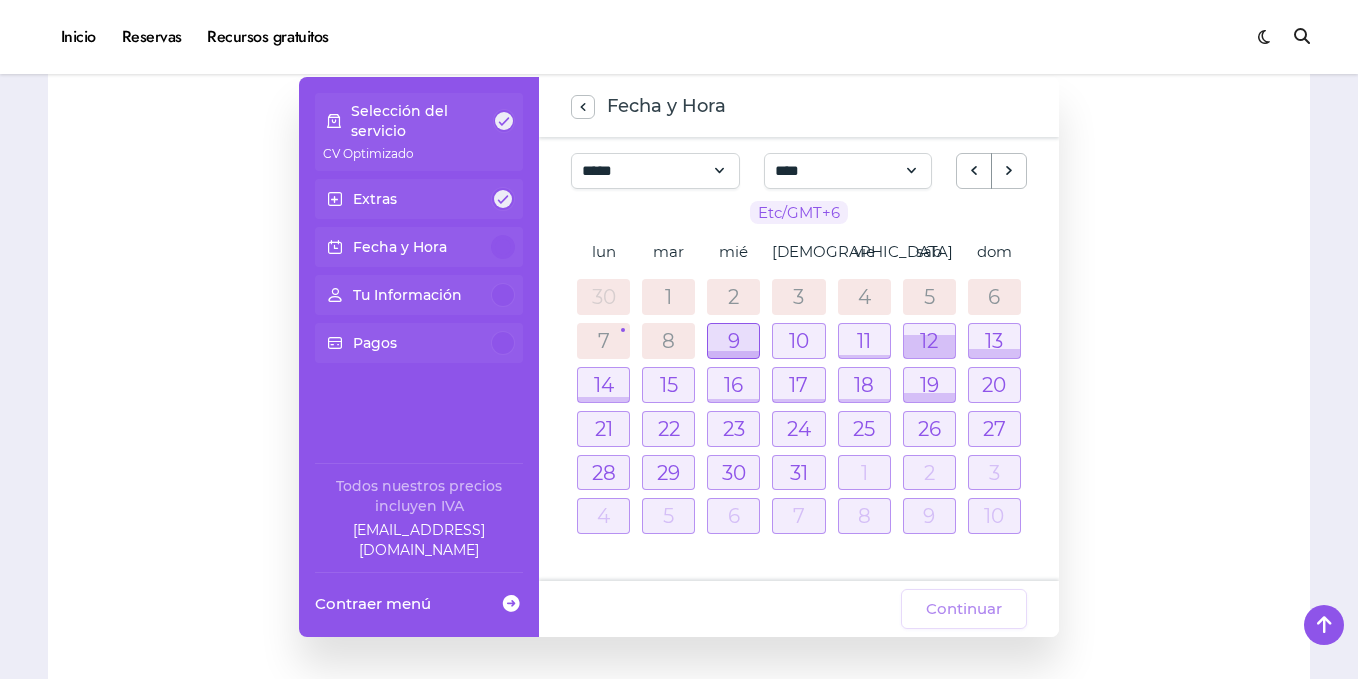 click at bounding box center [733, 341] 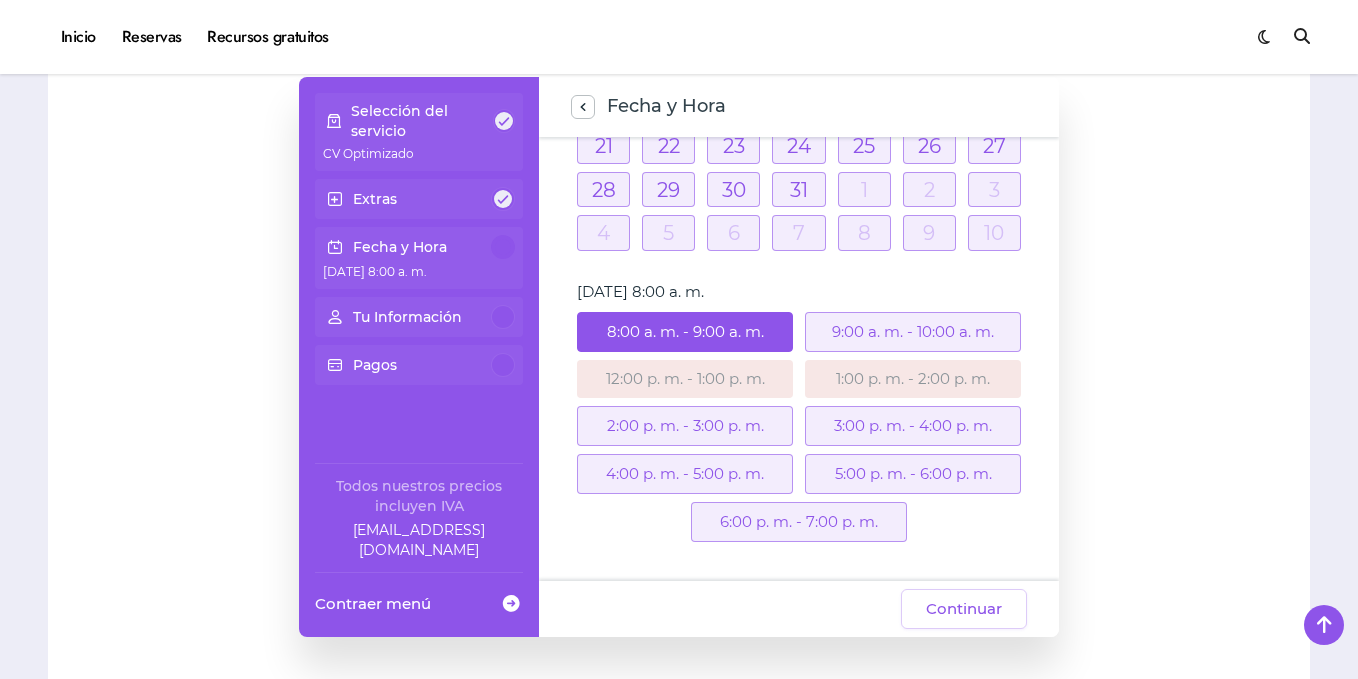 scroll, scrollTop: 277, scrollLeft: 0, axis: vertical 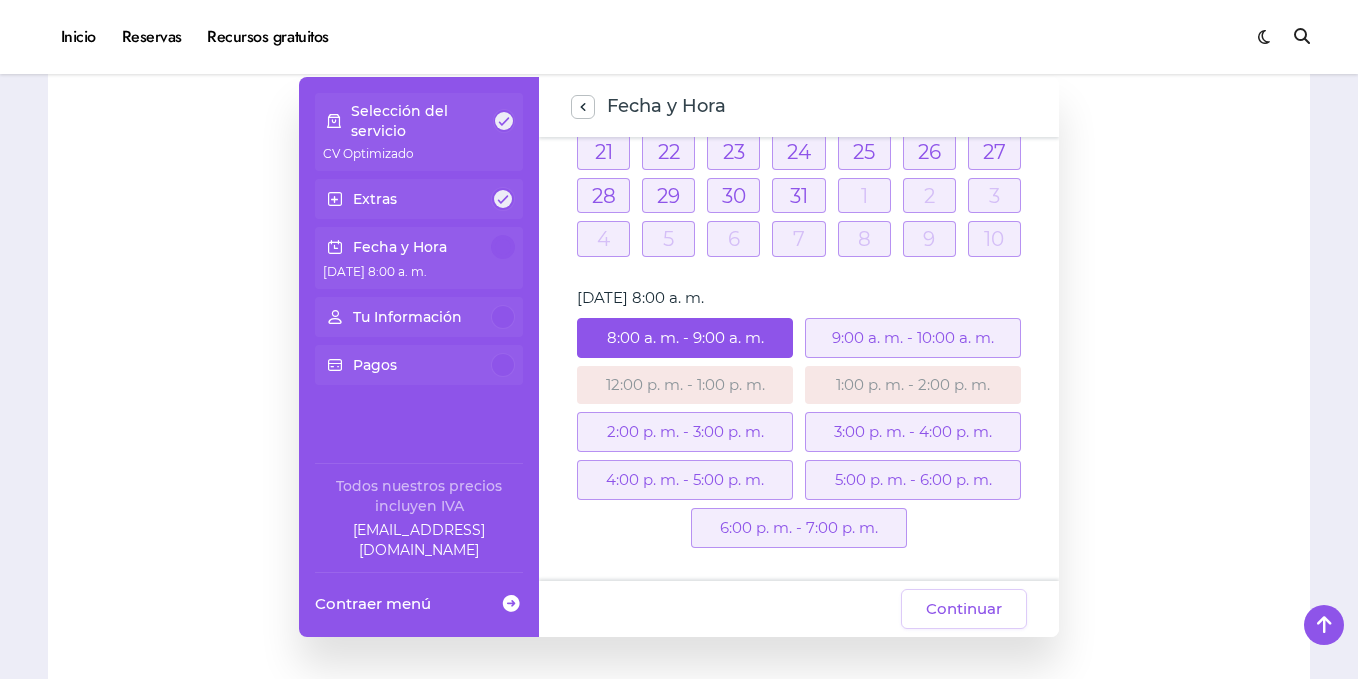 click on "2:00 p. m.  - 3:00 p. m." at bounding box center (685, 432) 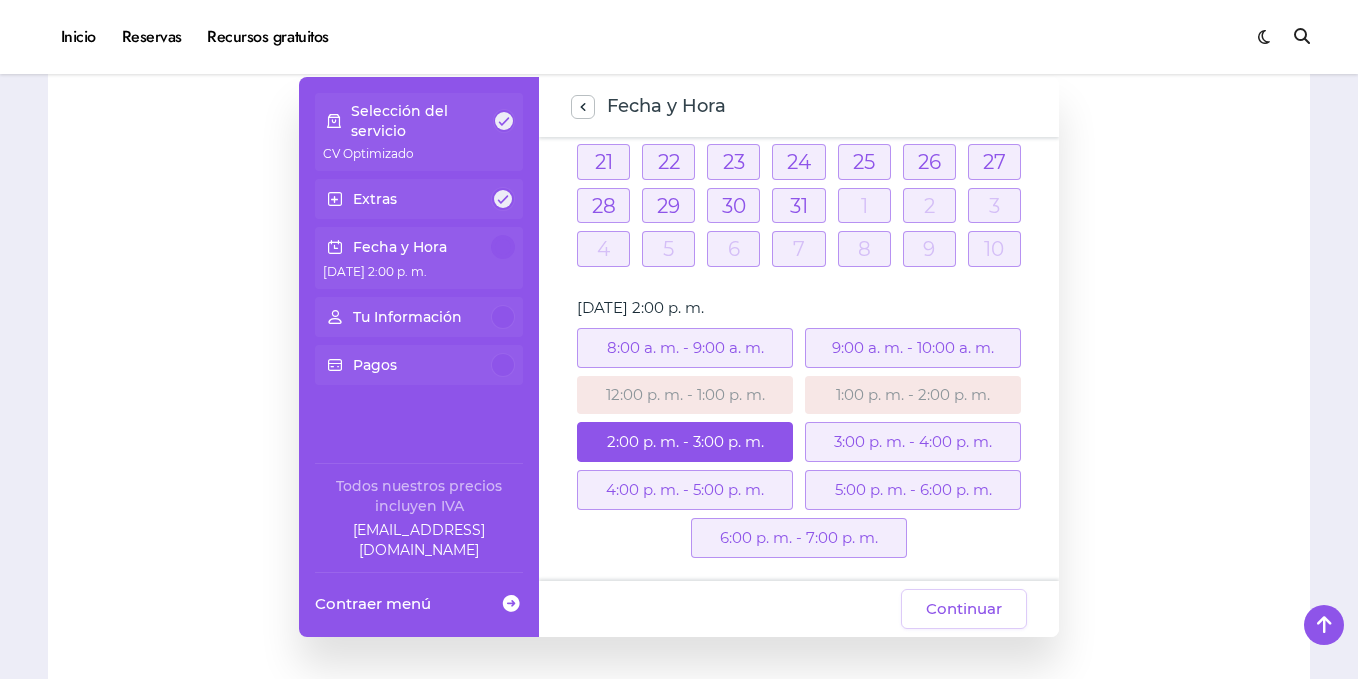 scroll, scrollTop: 267, scrollLeft: 0, axis: vertical 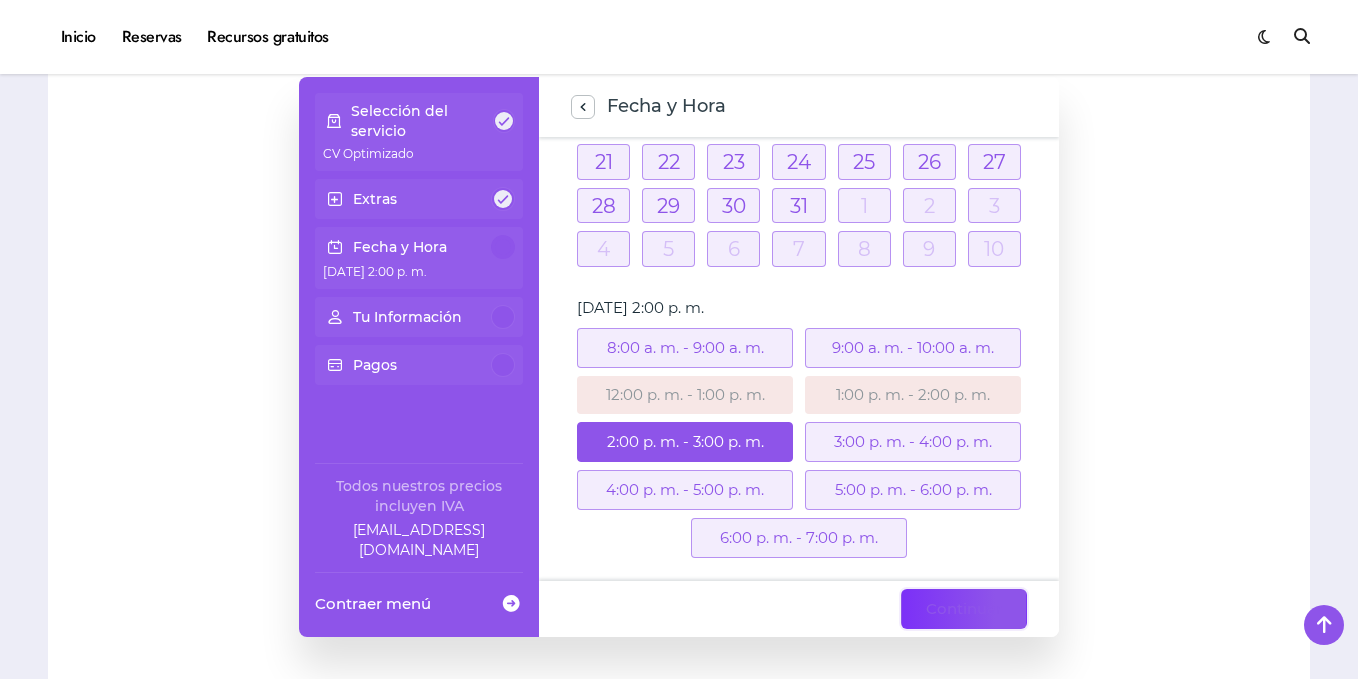 click on "Continuar" at bounding box center (964, 609) 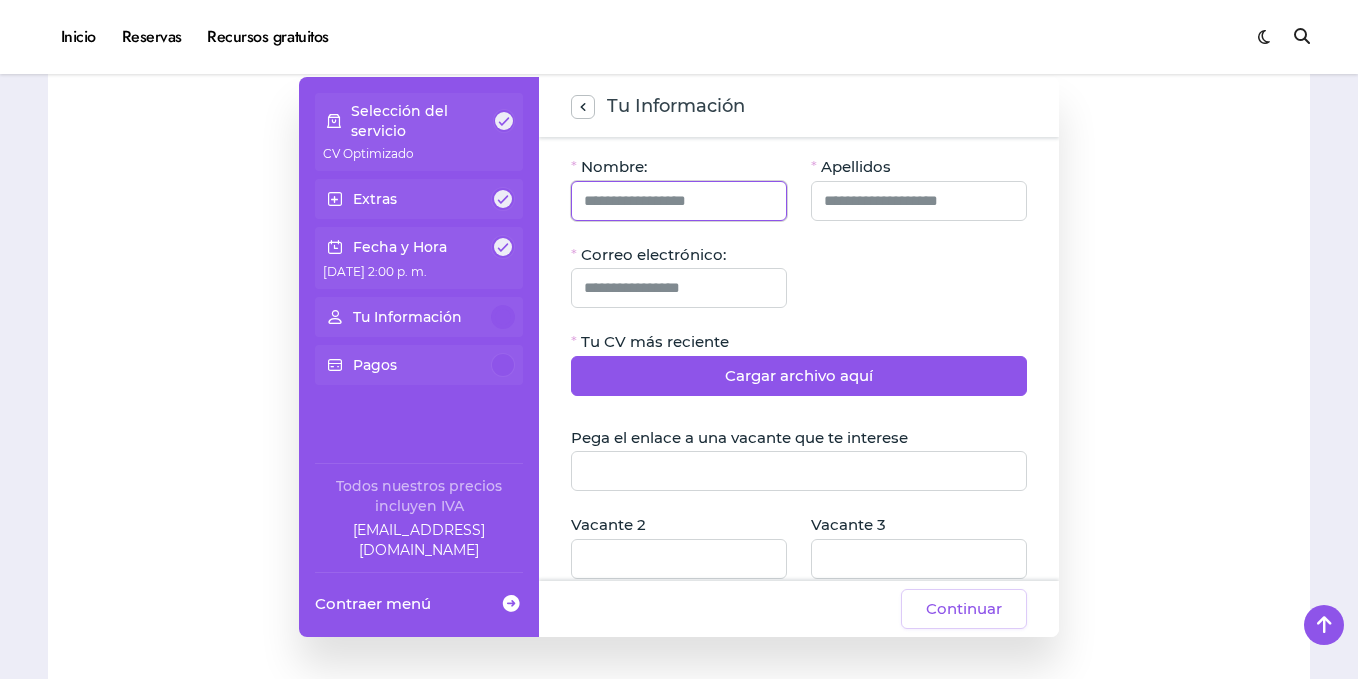 click 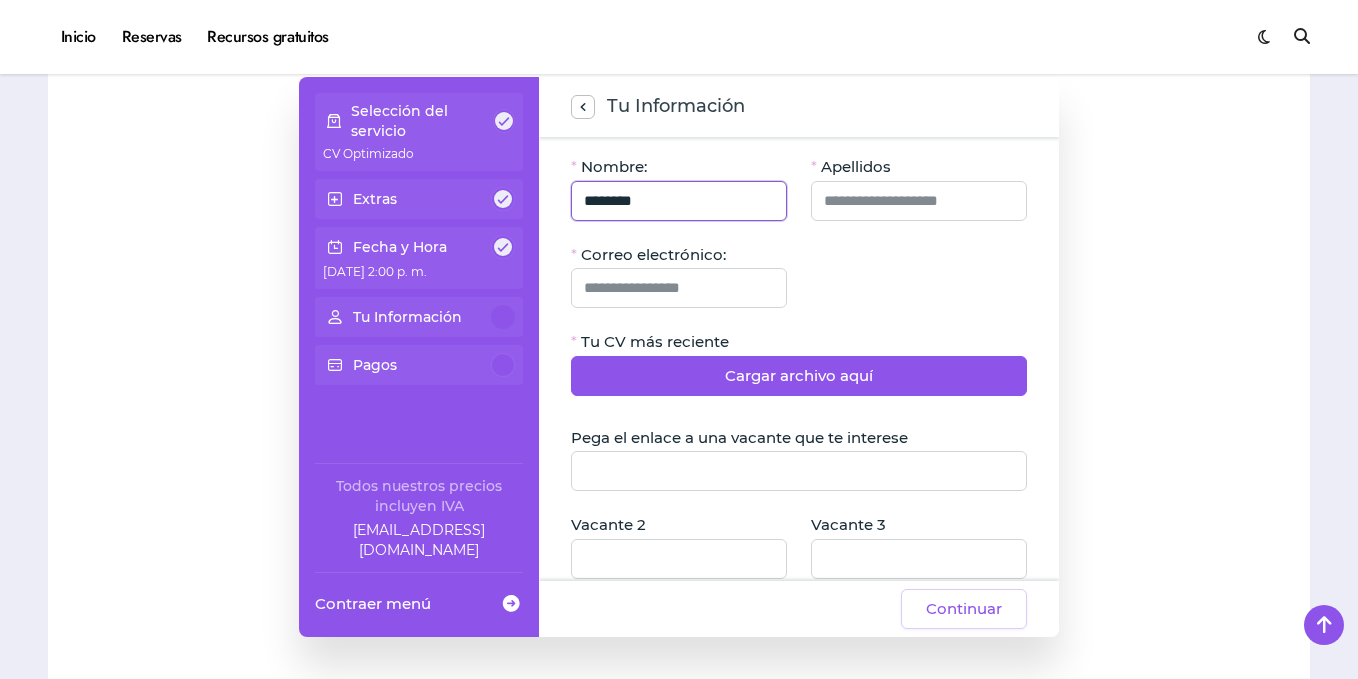 type on "*******" 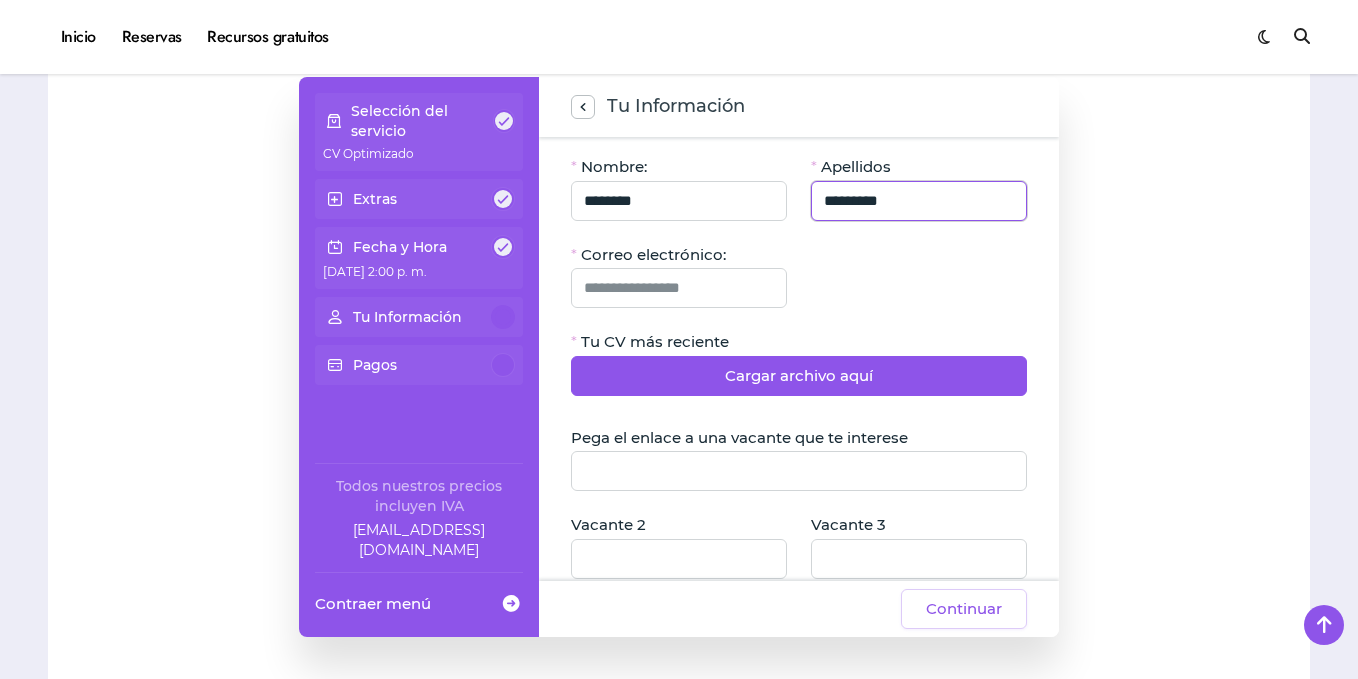 type on "*********" 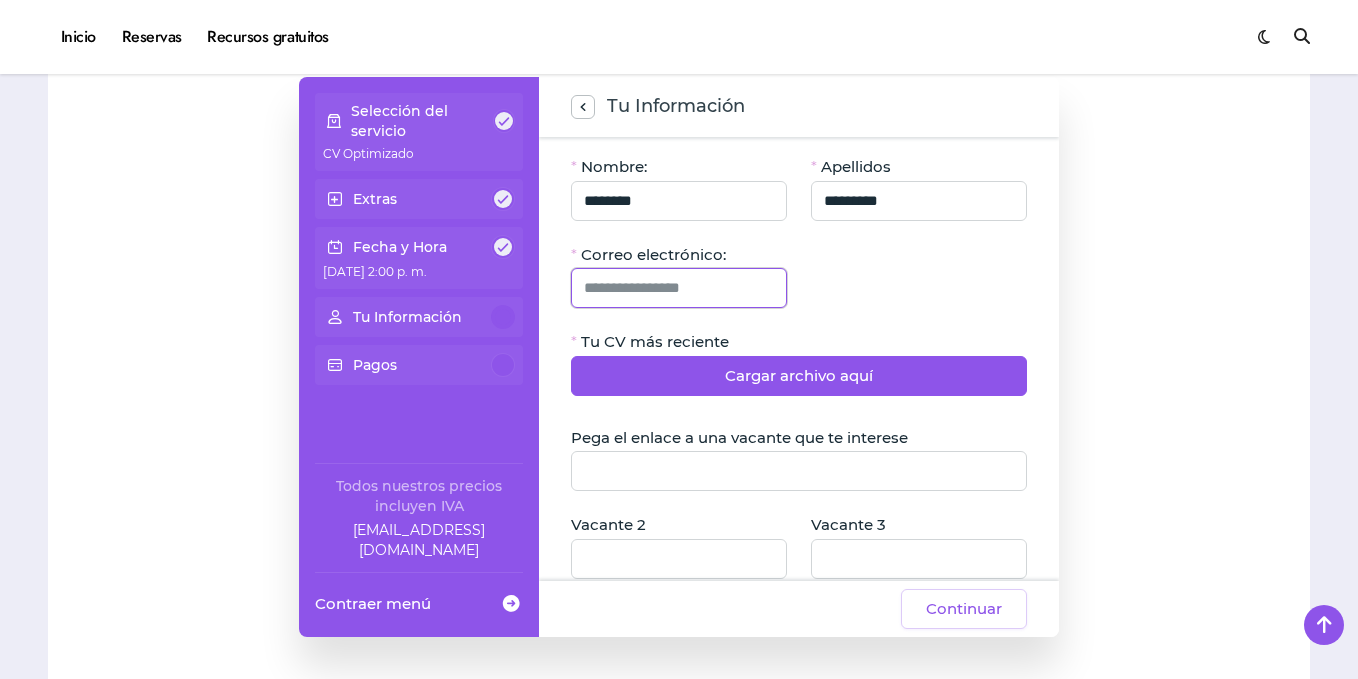 click 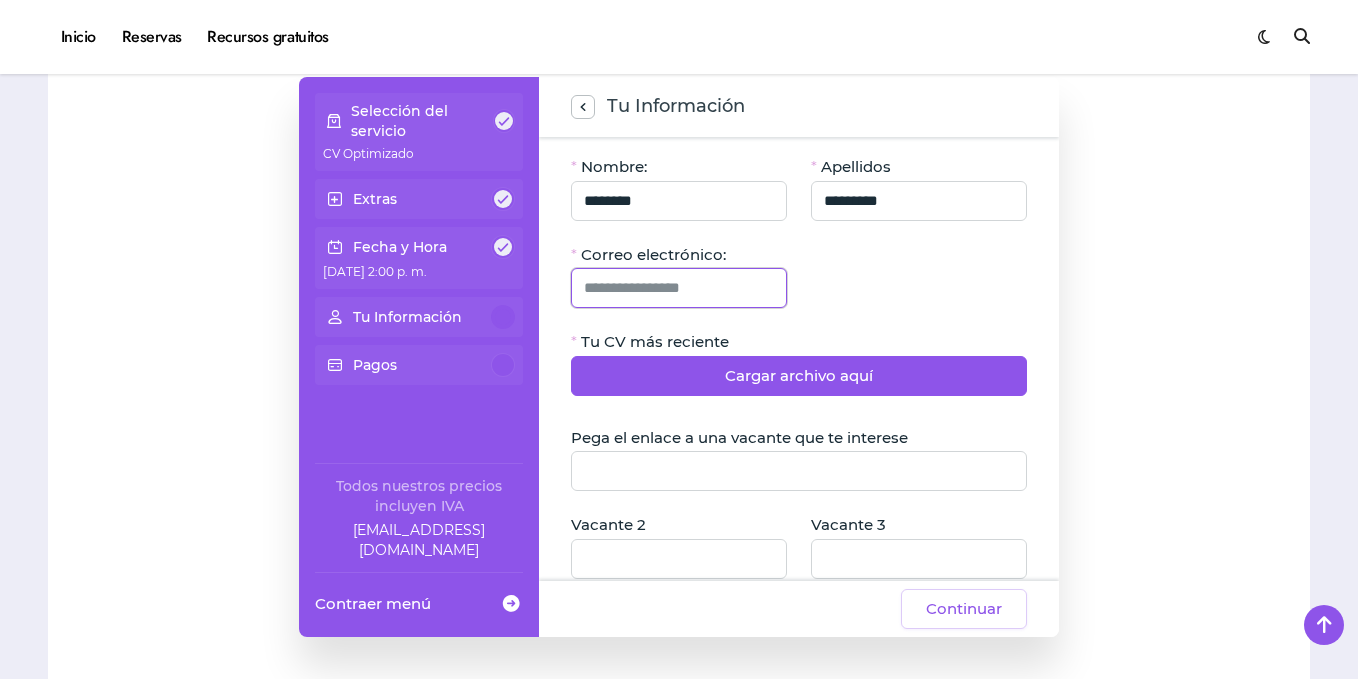 type on "**********" 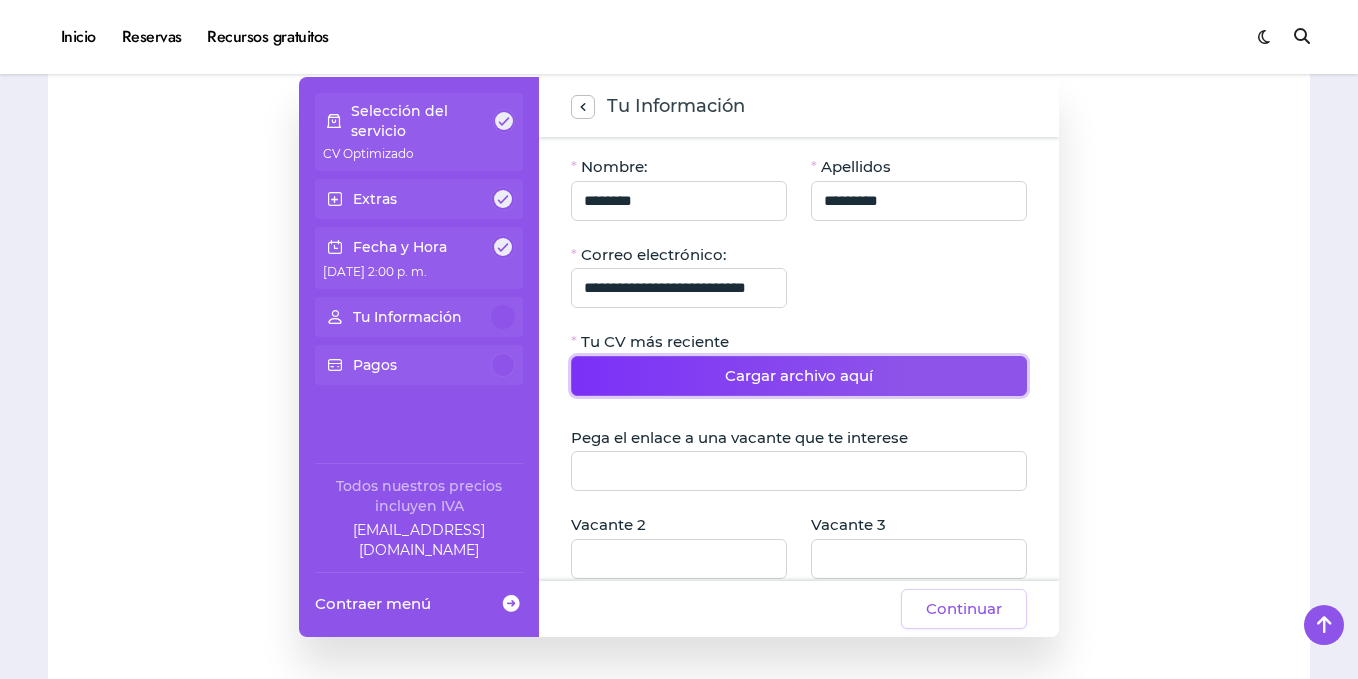 click on "Cargar archivo aquí" at bounding box center (799, 376) 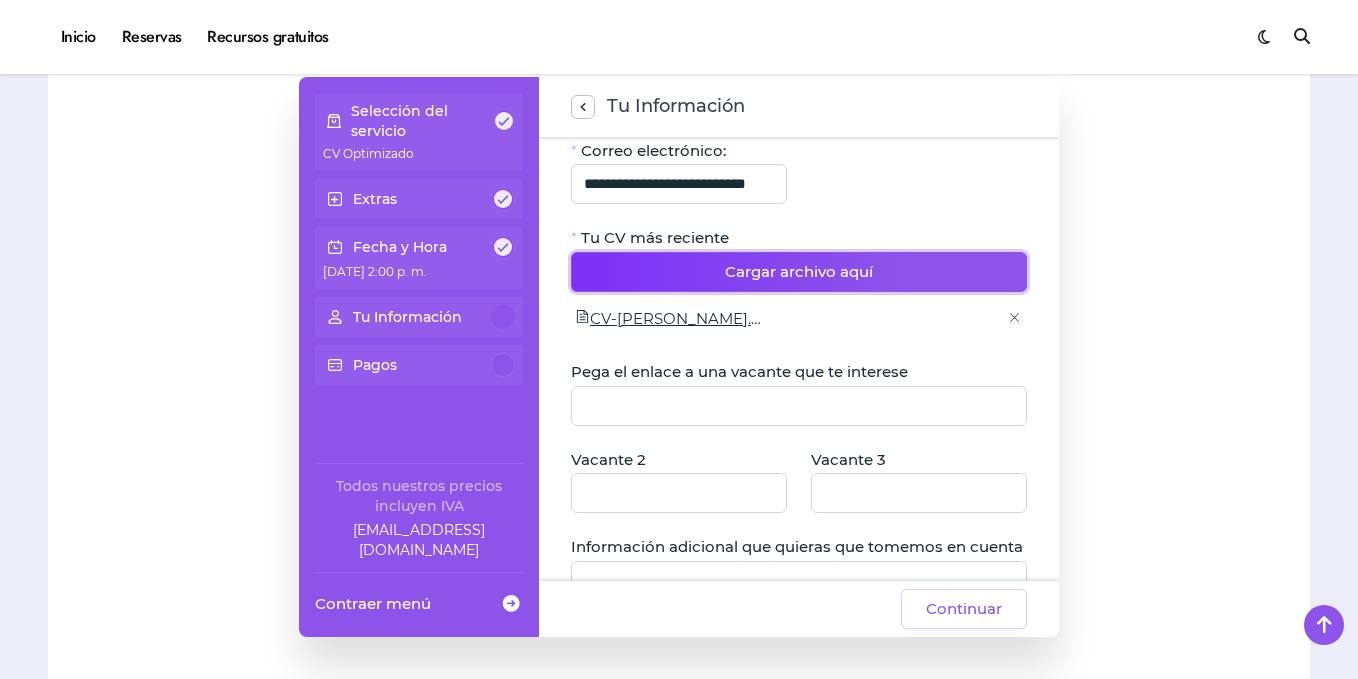 scroll, scrollTop: 105, scrollLeft: 0, axis: vertical 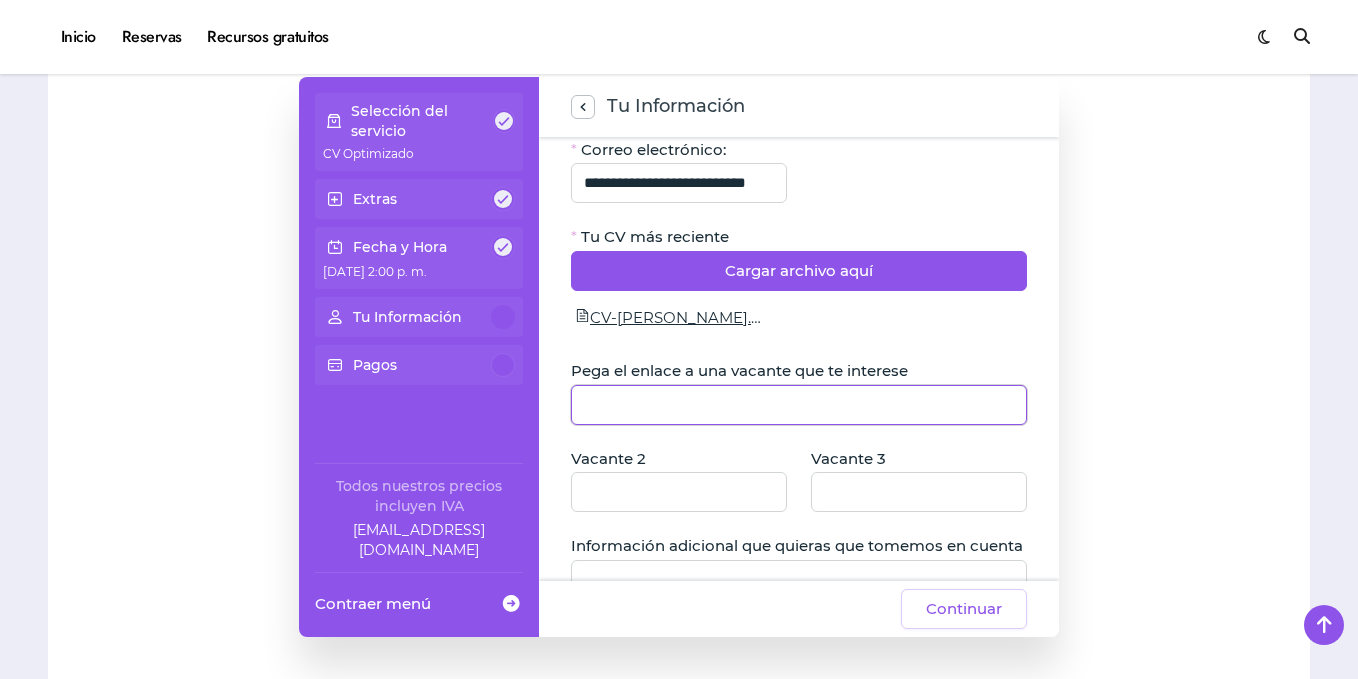 click 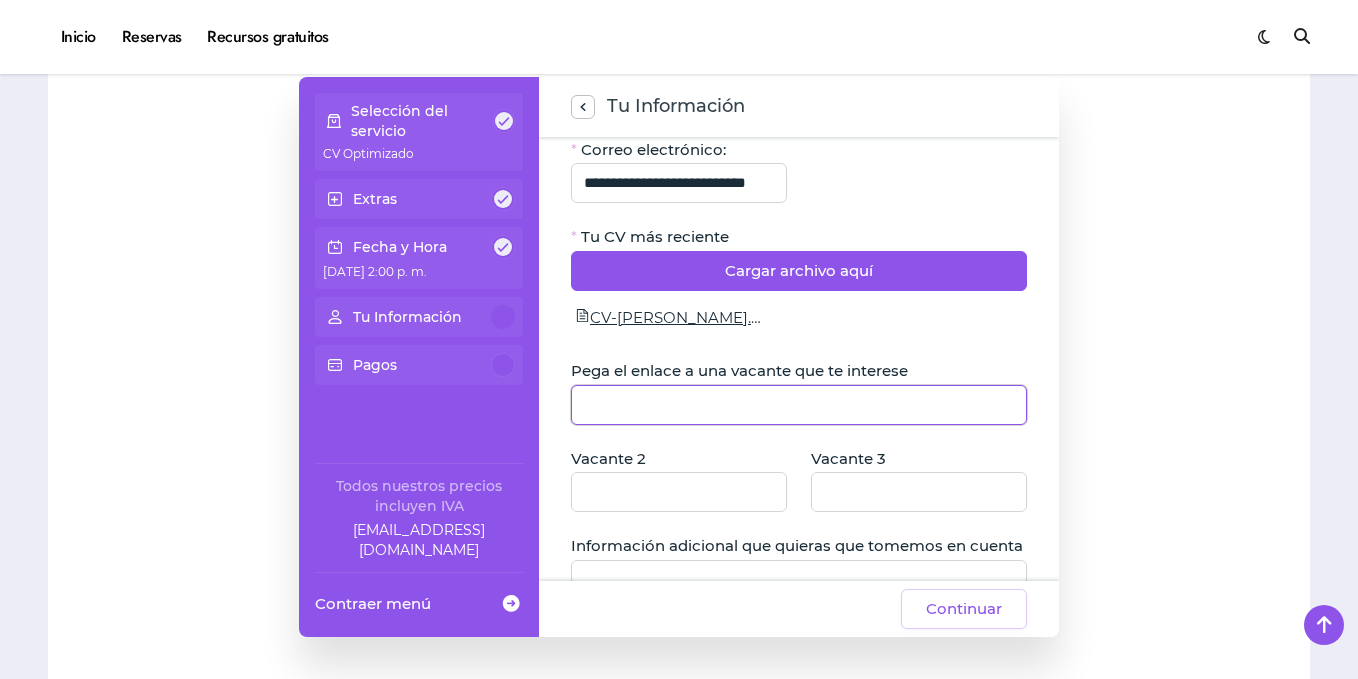 paste on "**********" 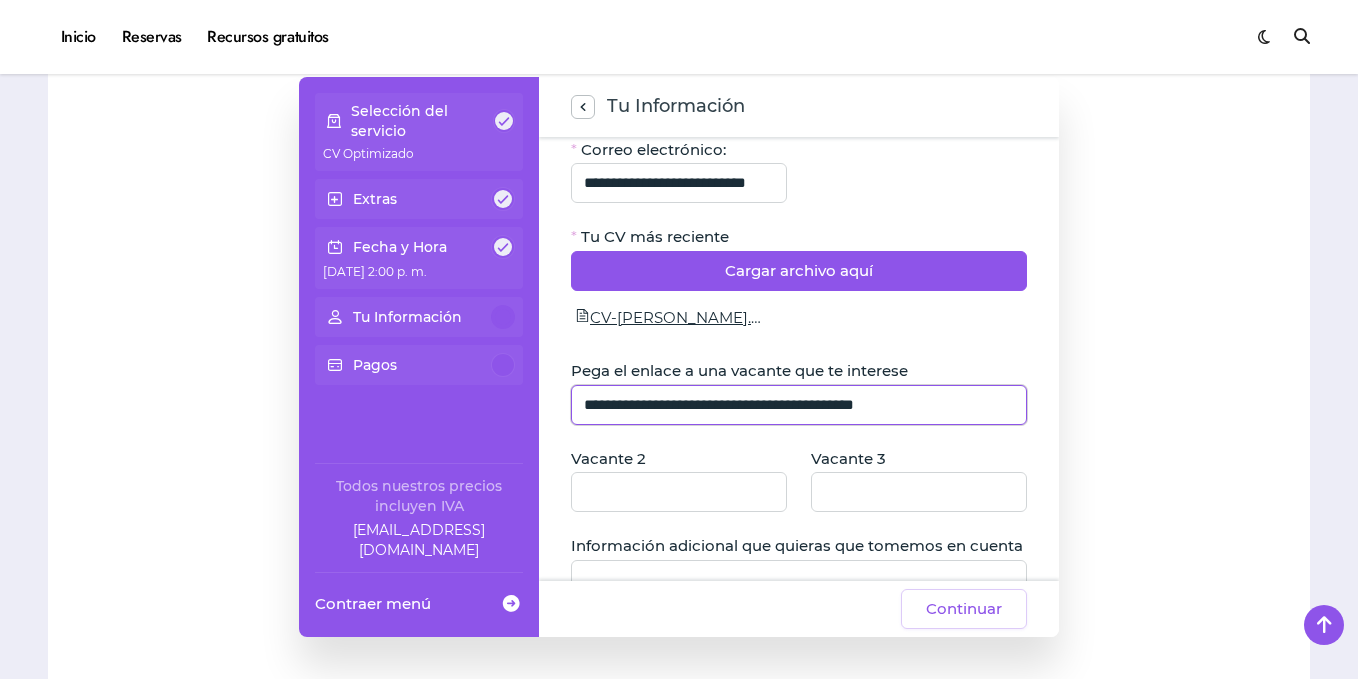 type on "**********" 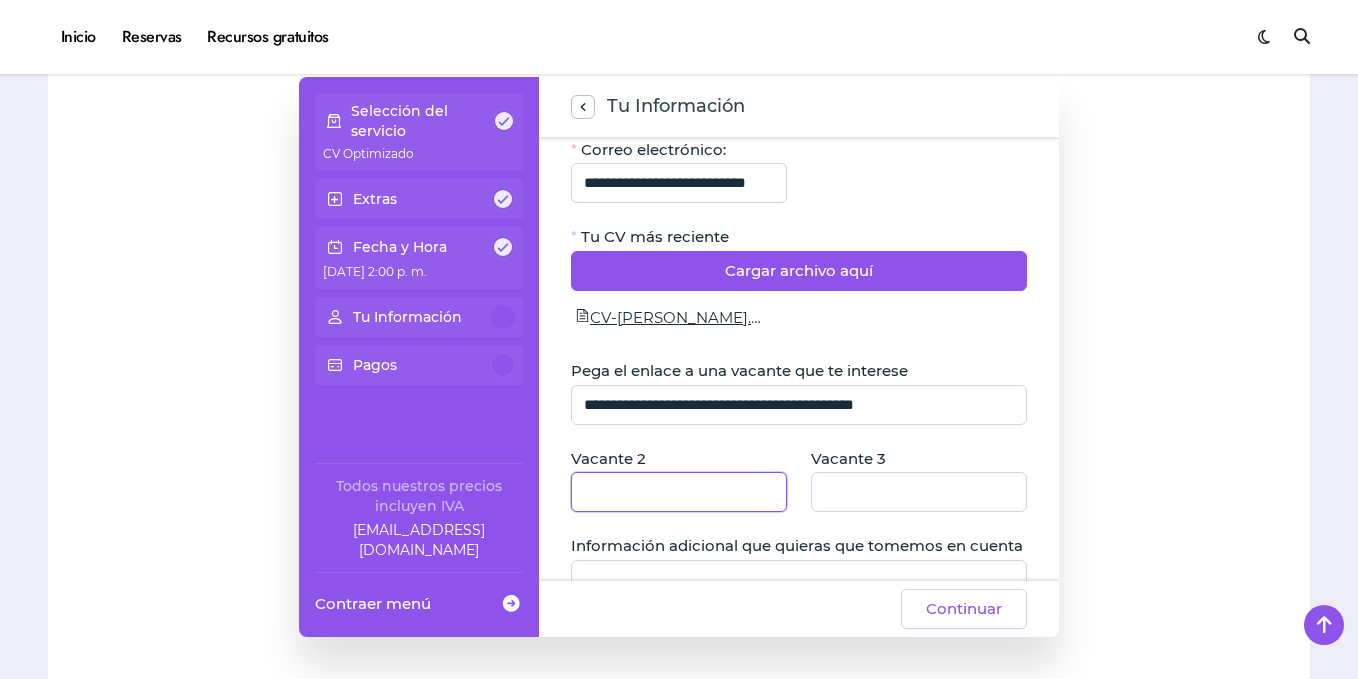 click 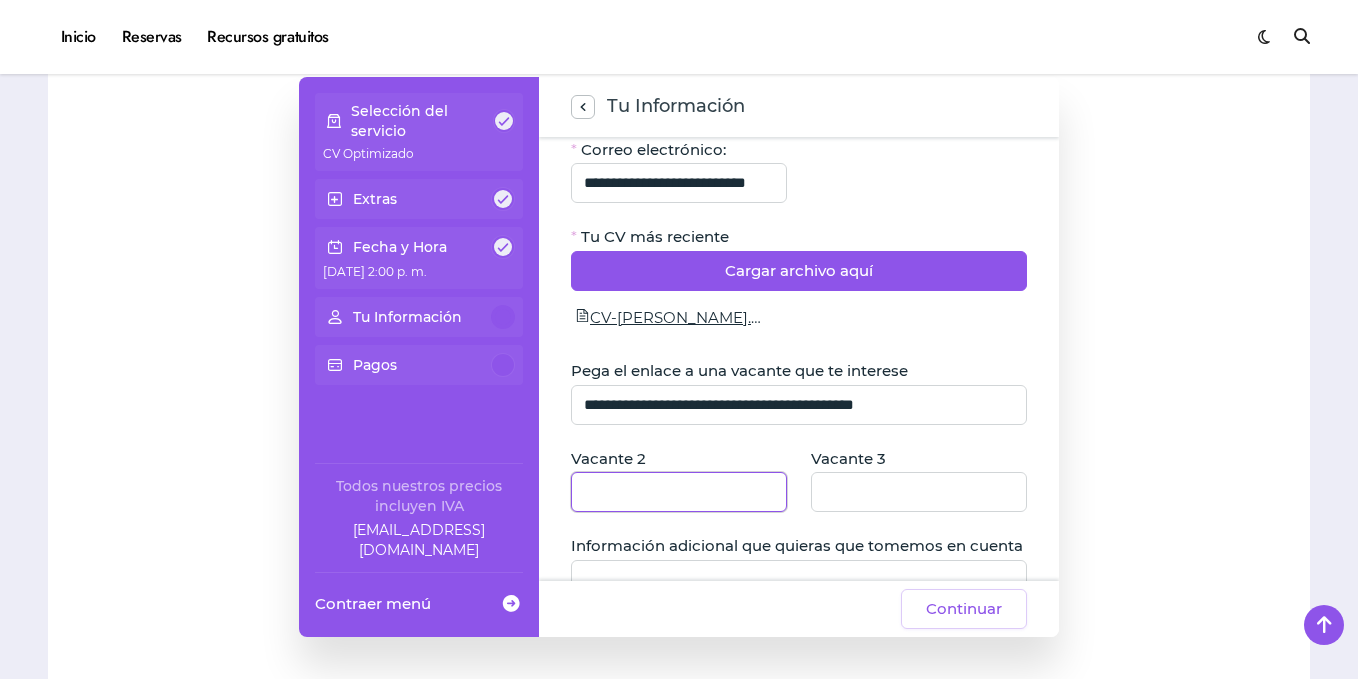 paste on "**********" 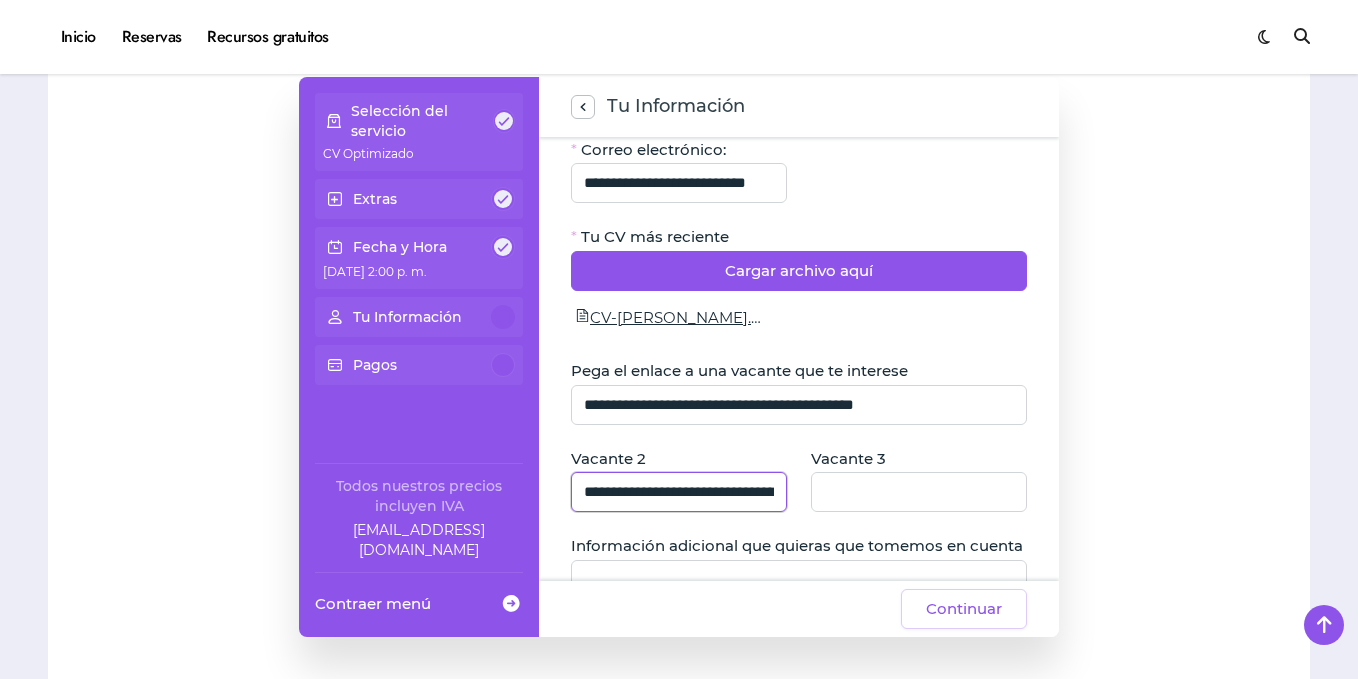 scroll, scrollTop: 0, scrollLeft: 413, axis: horizontal 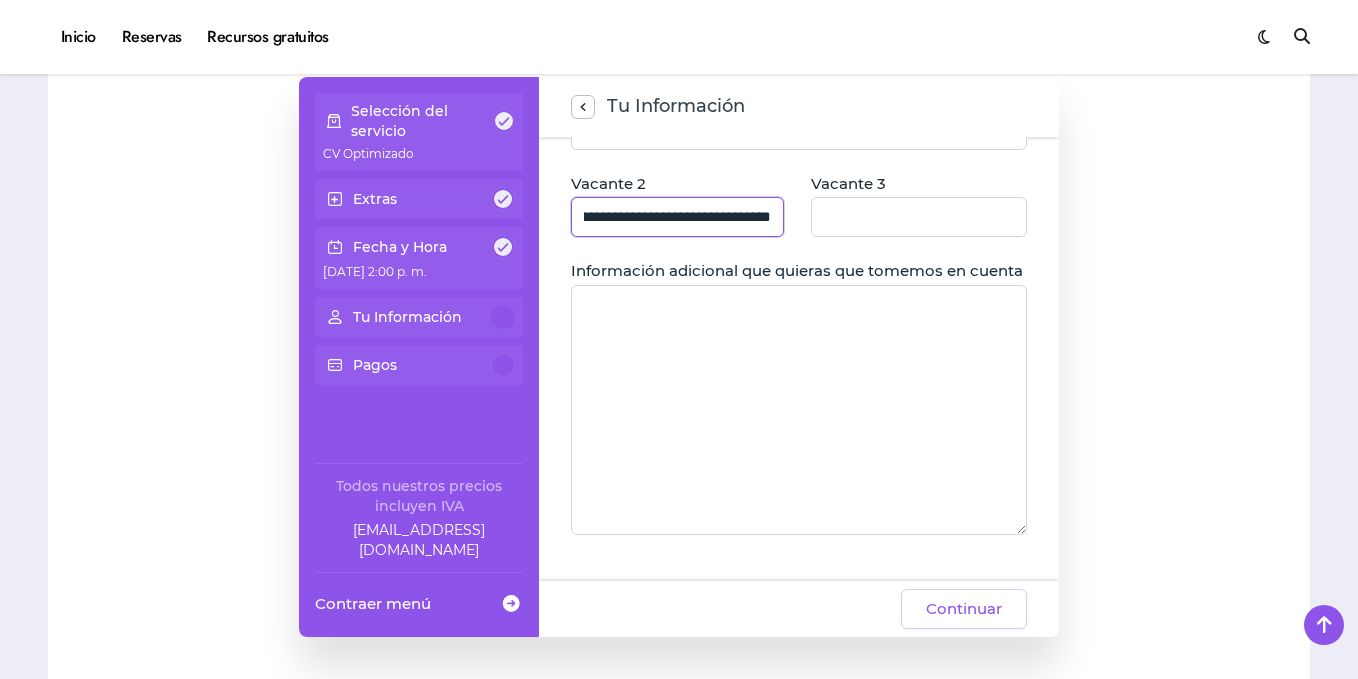 type on "**********" 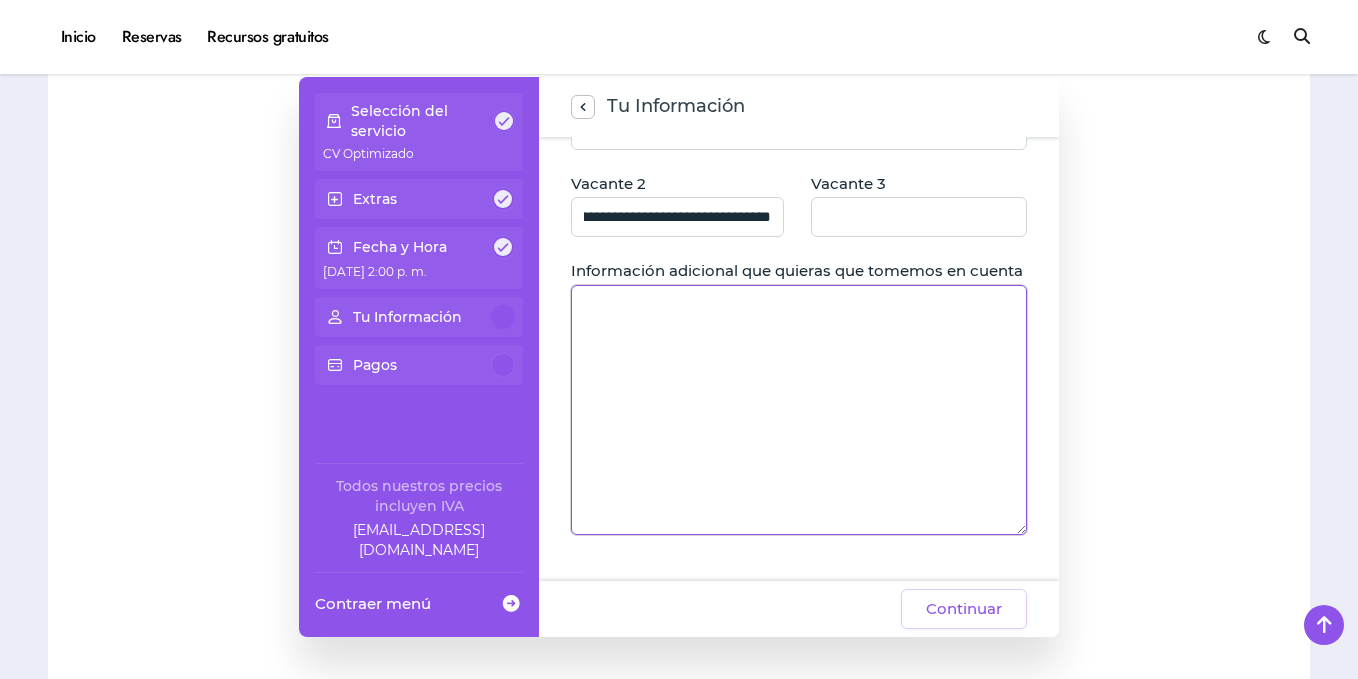 scroll, scrollTop: 0, scrollLeft: 0, axis: both 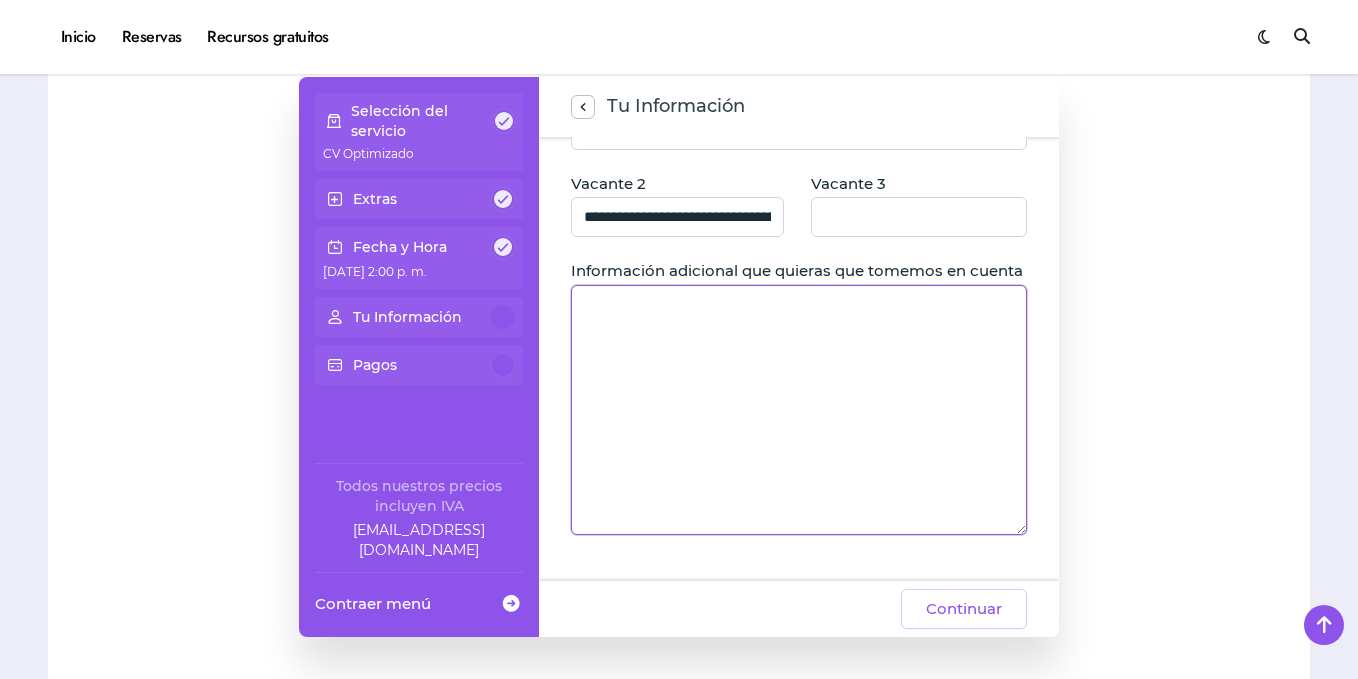 click 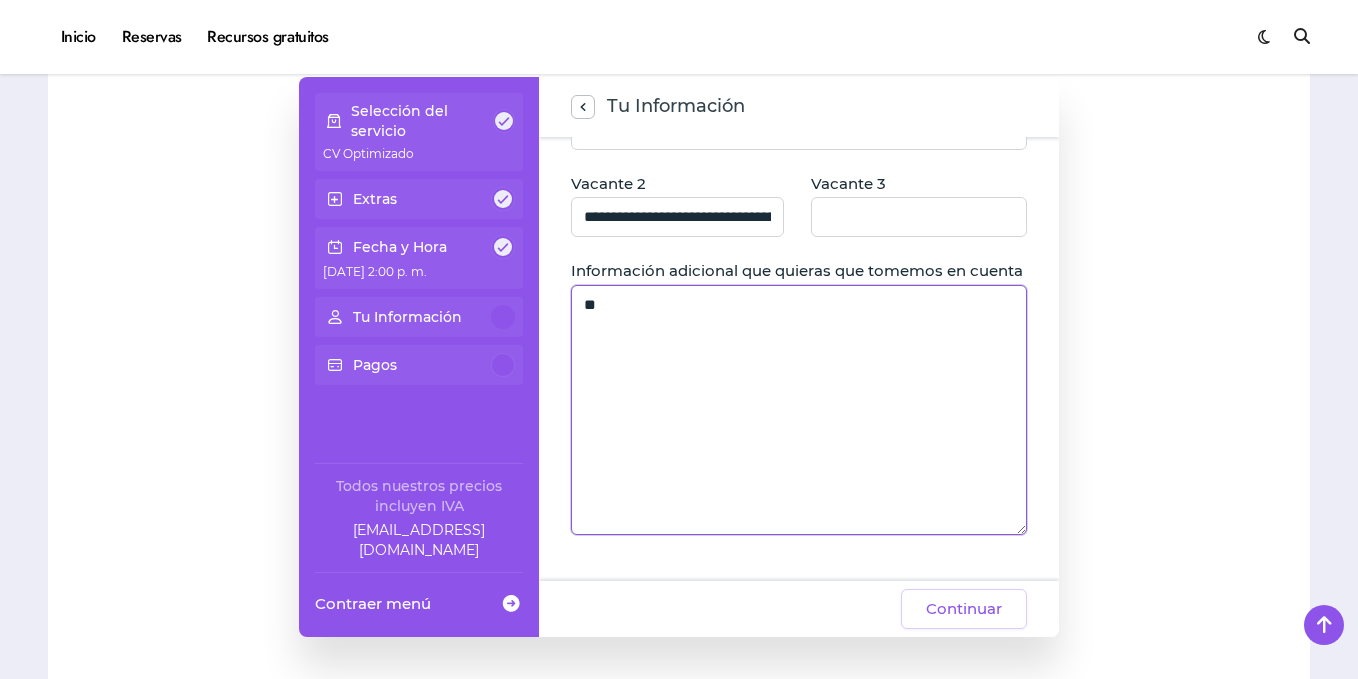 type on "*" 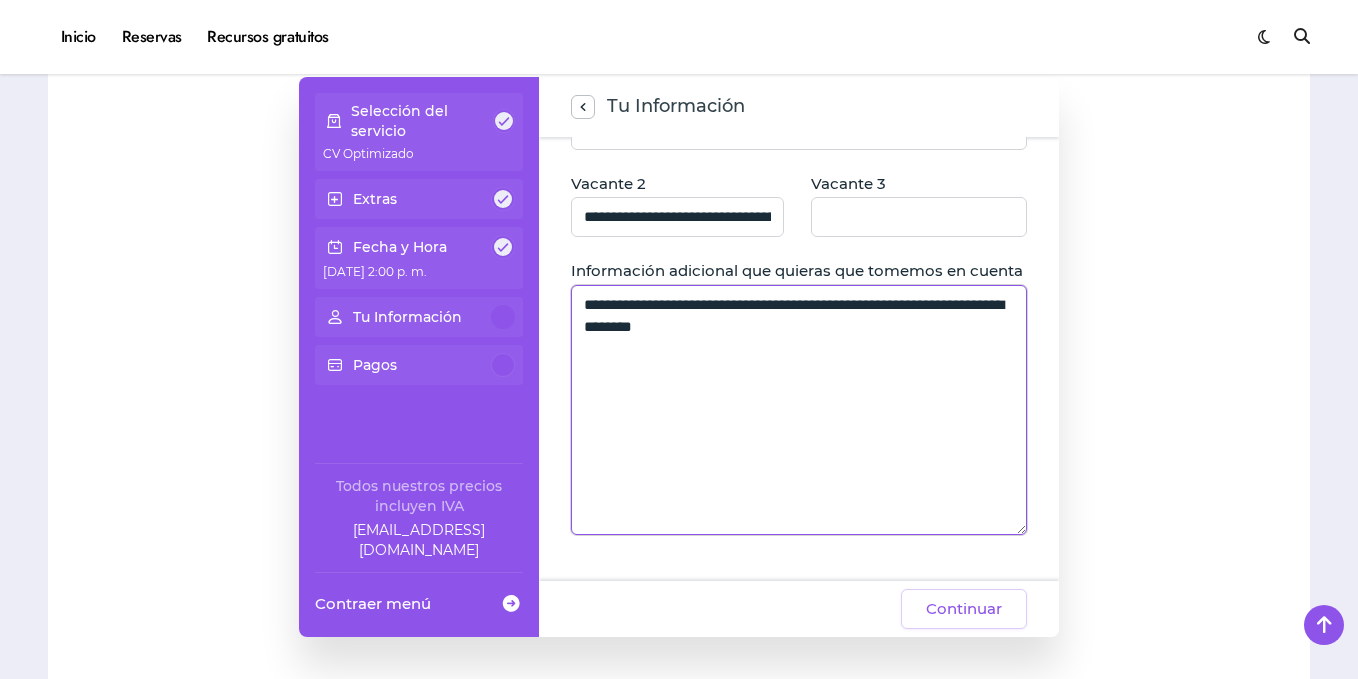 scroll, scrollTop: 400, scrollLeft: 0, axis: vertical 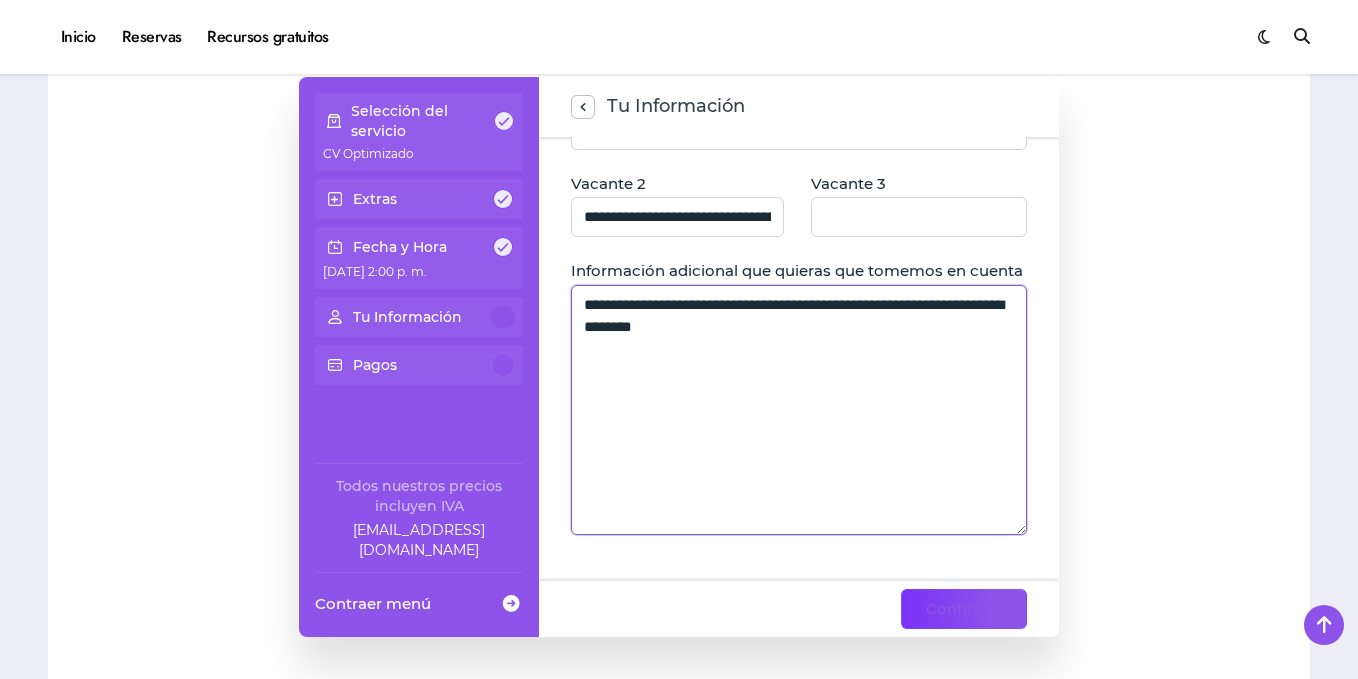 type on "**********" 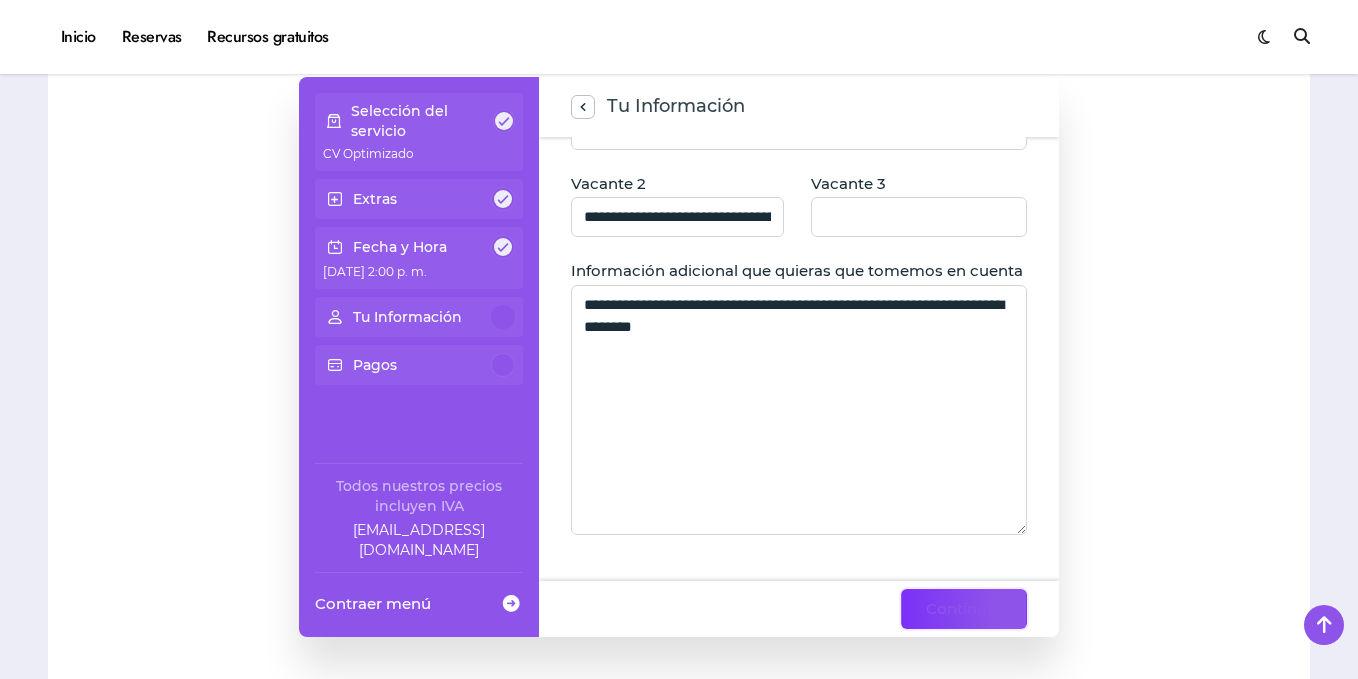 click on "Continuar" at bounding box center [964, 609] 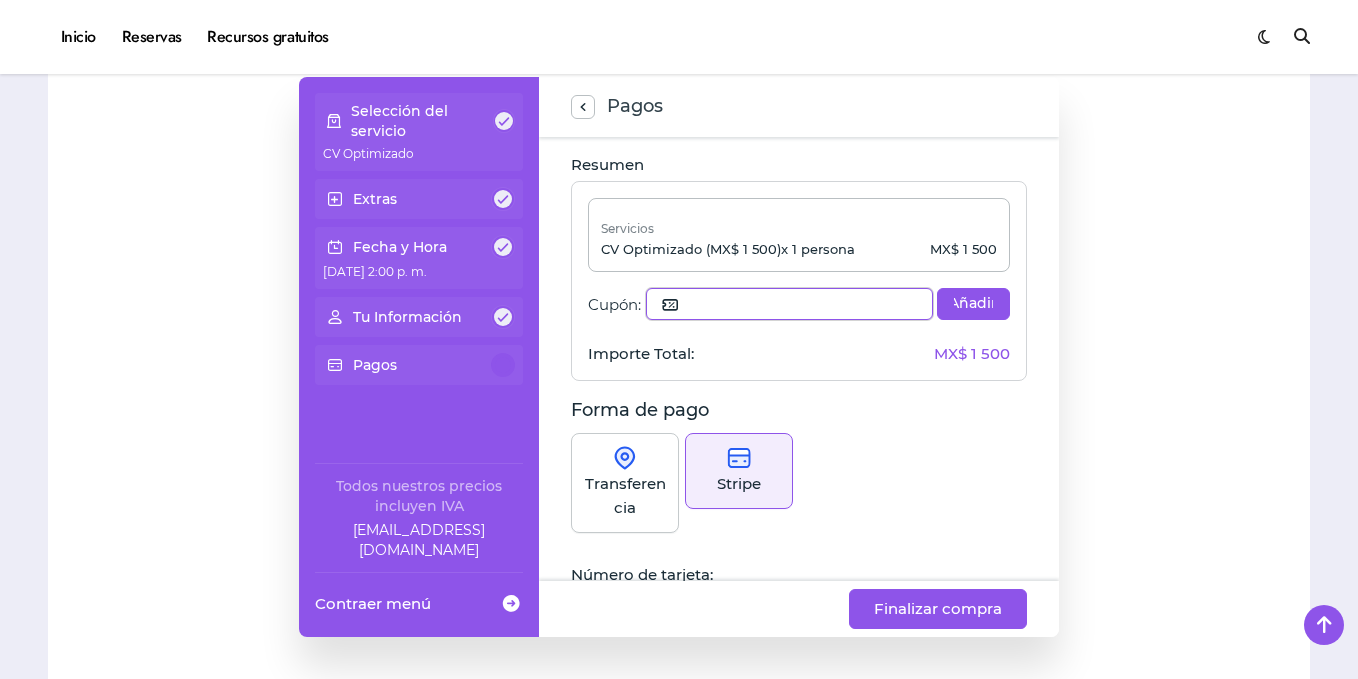 click 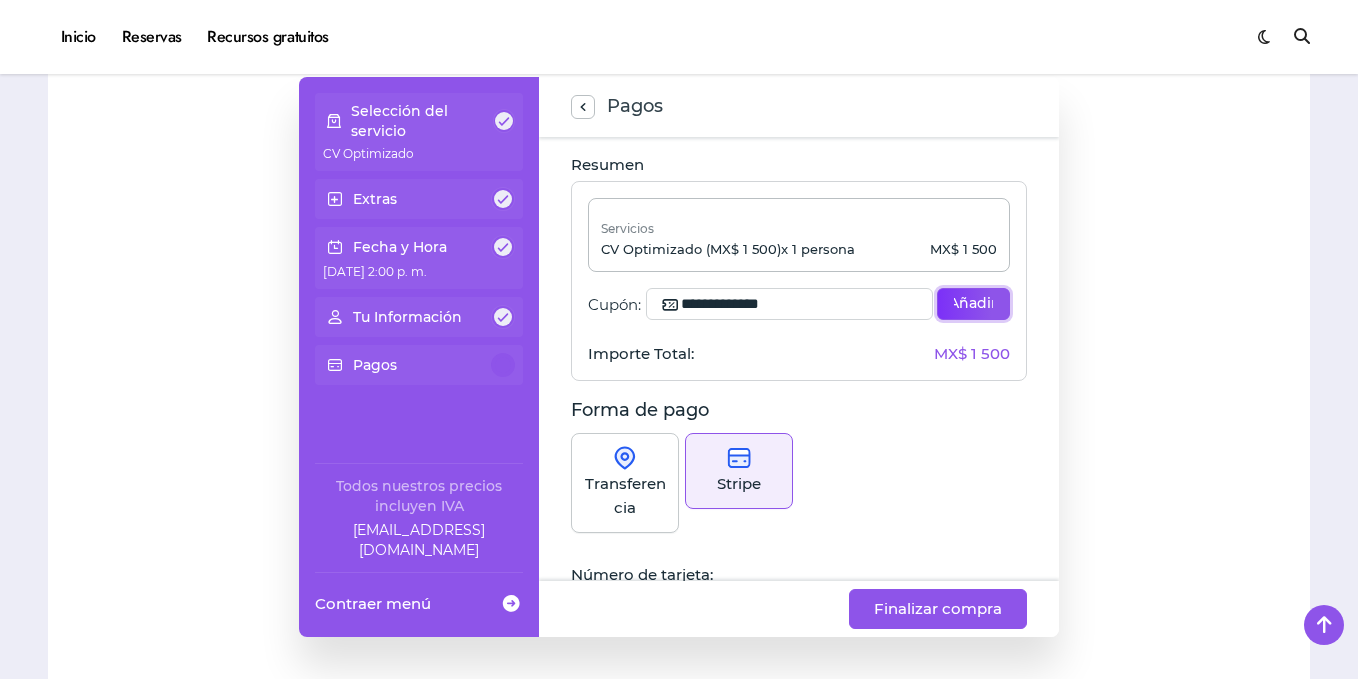click on "Añadir" at bounding box center (973, 304) 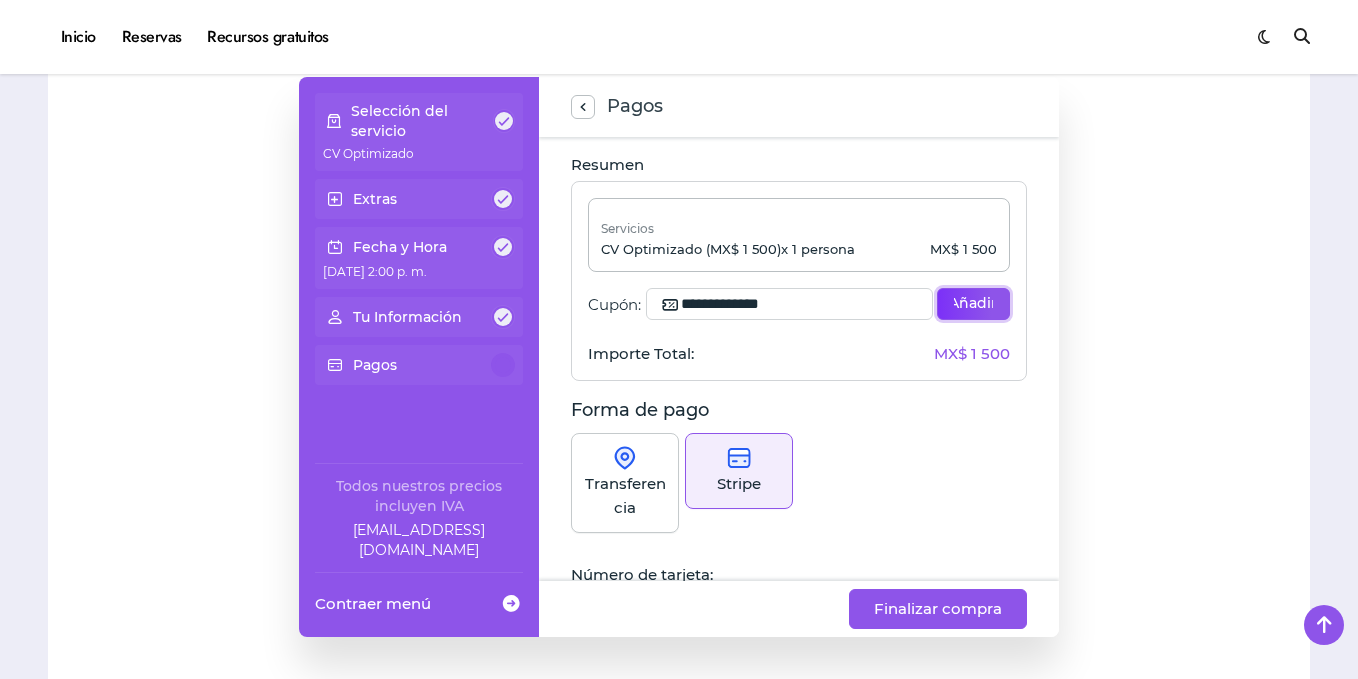 type on "**********" 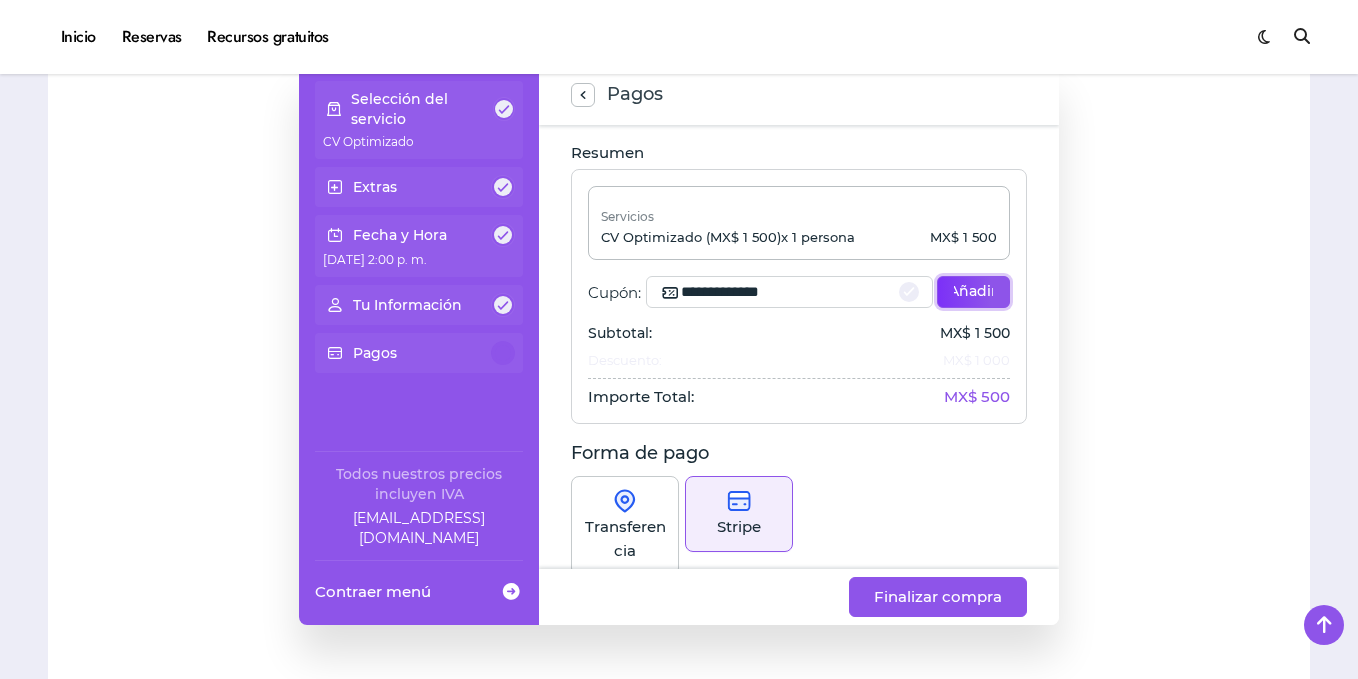 scroll, scrollTop: 517, scrollLeft: 0, axis: vertical 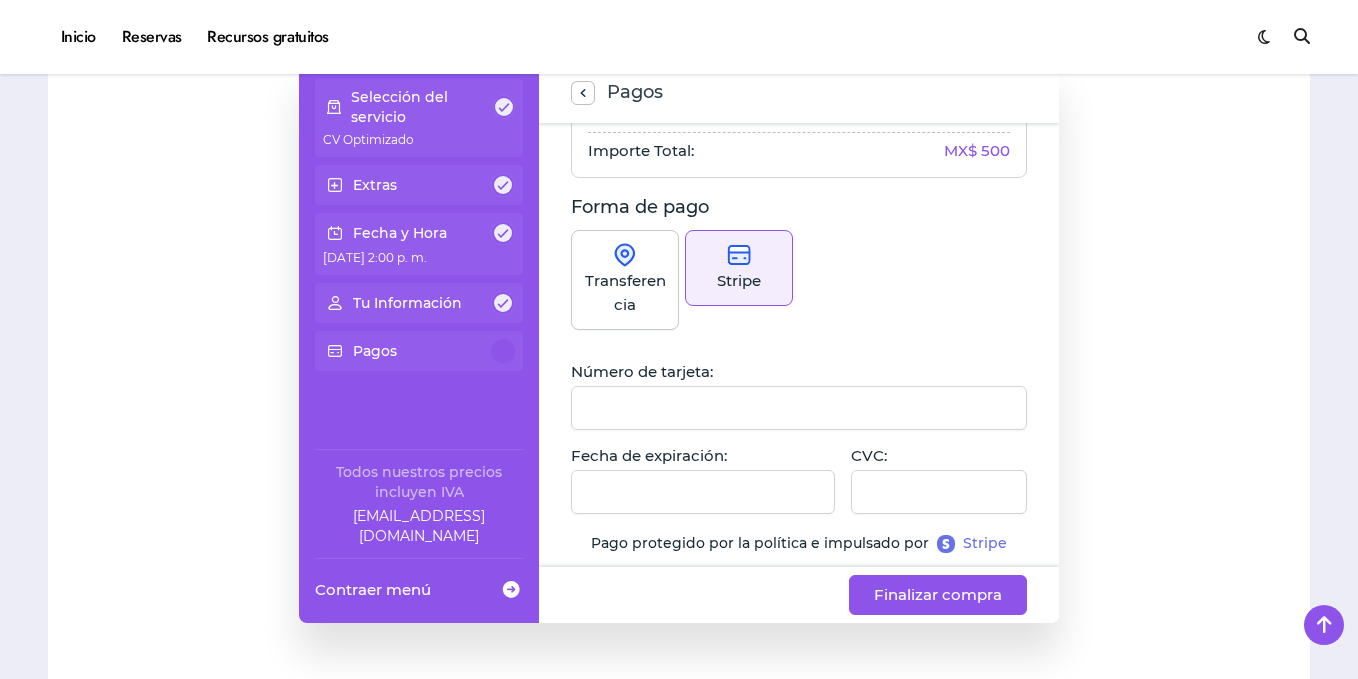 click on "Transferencia" at bounding box center [625, 293] 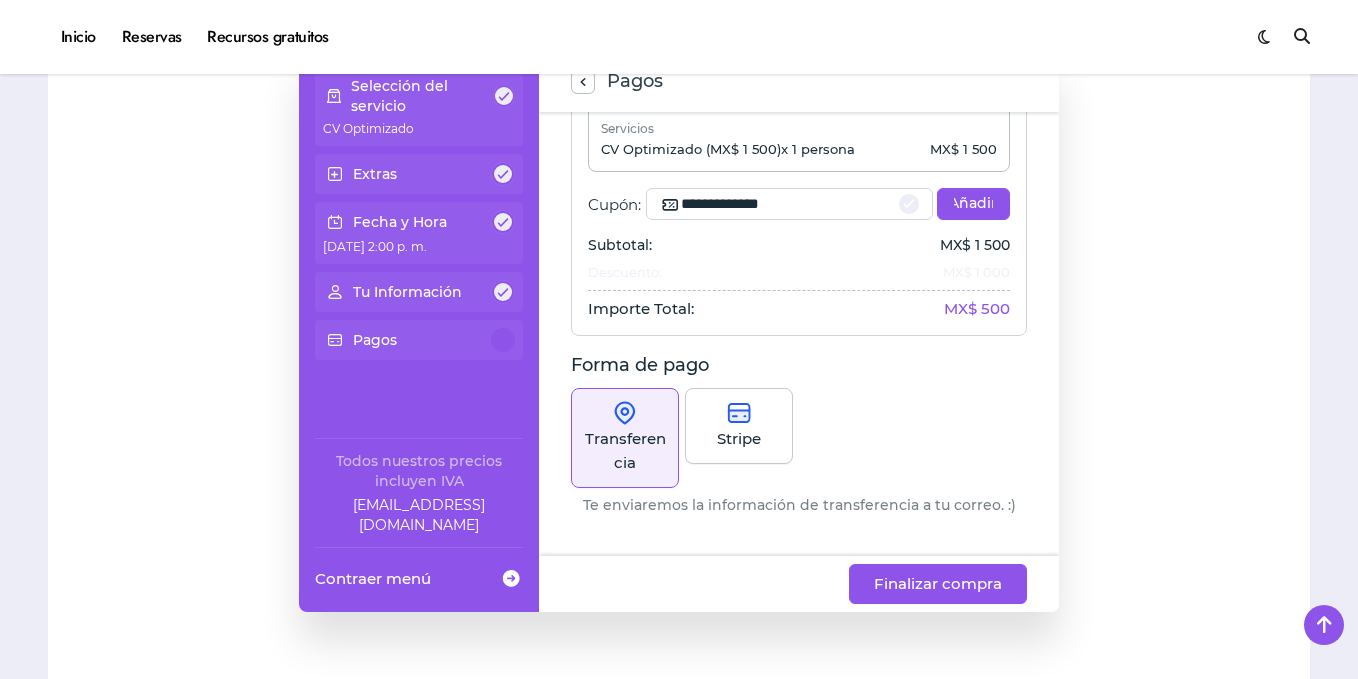 scroll, scrollTop: 536, scrollLeft: 0, axis: vertical 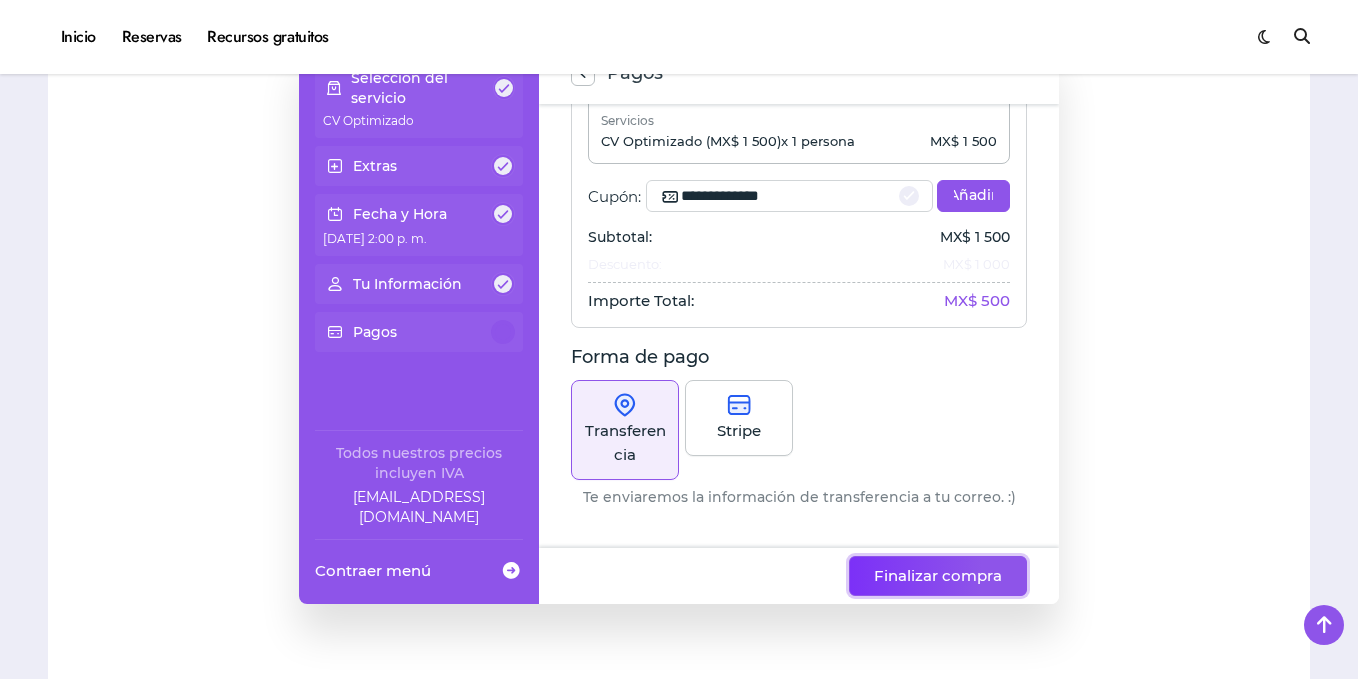 click on "Finalizar compra" at bounding box center (938, 576) 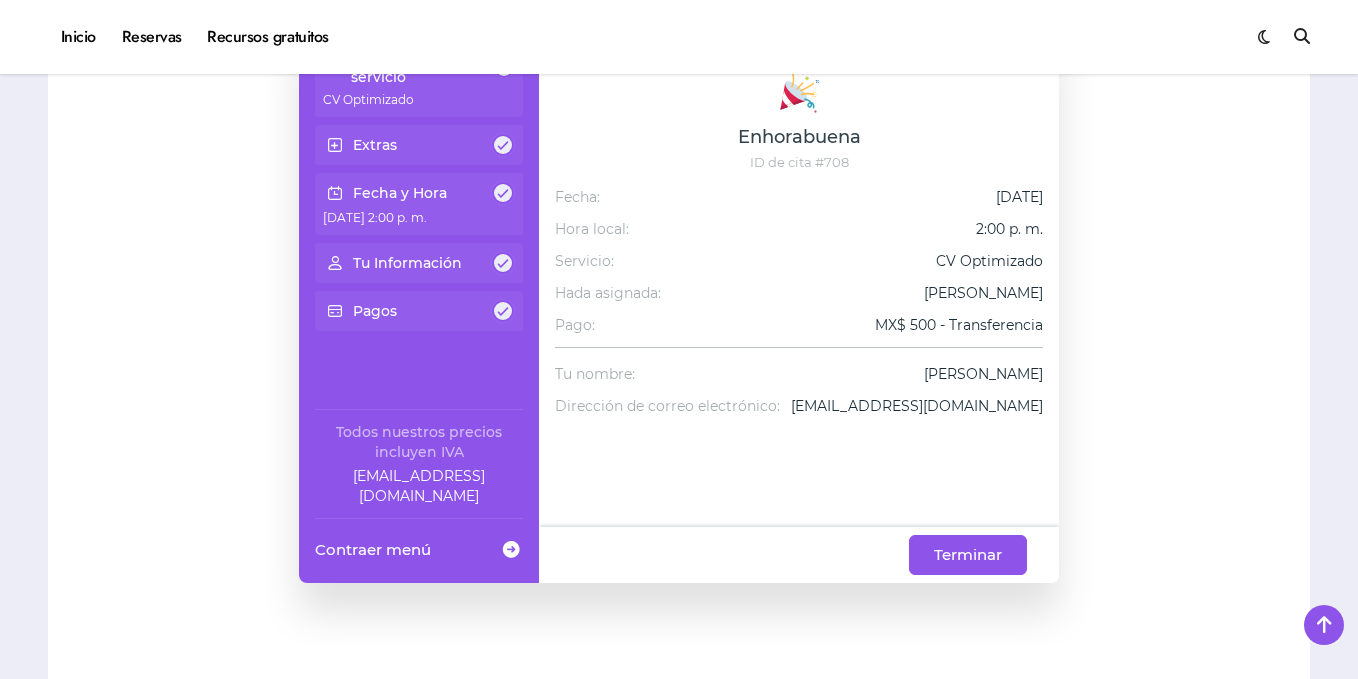 scroll, scrollTop: 558, scrollLeft: 0, axis: vertical 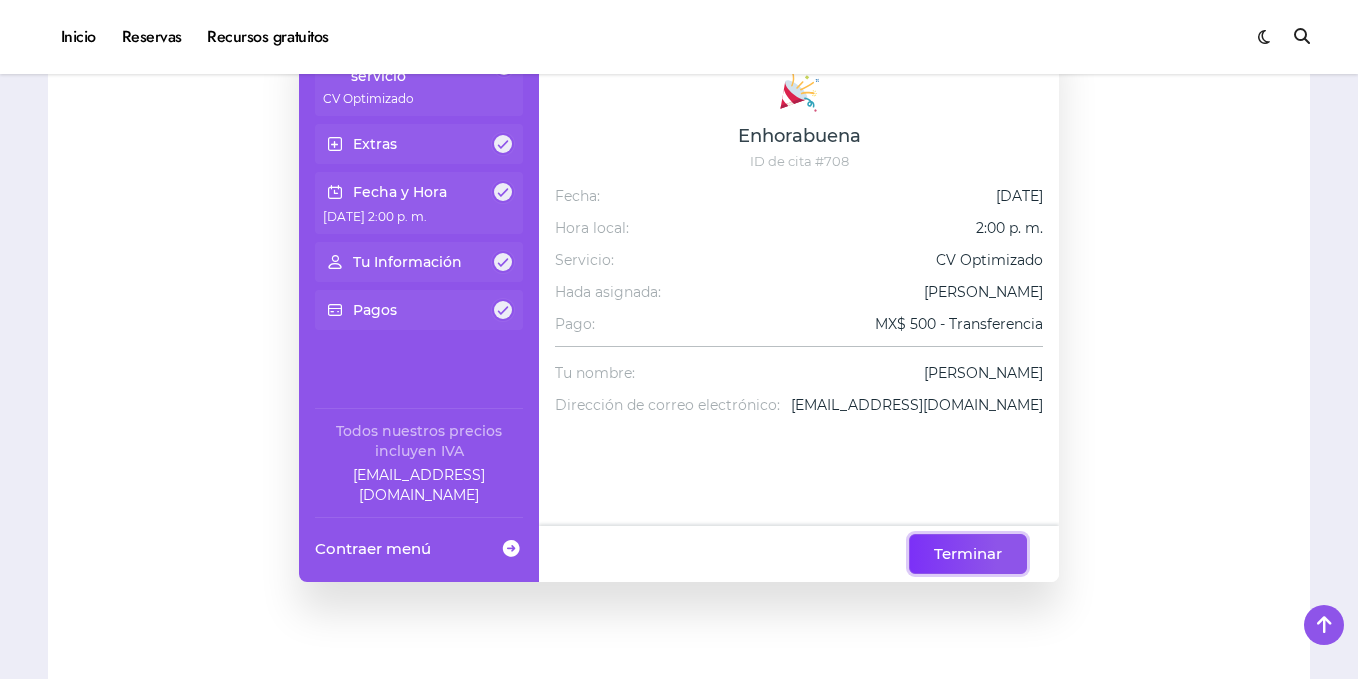 click on "Terminar" at bounding box center [968, 554] 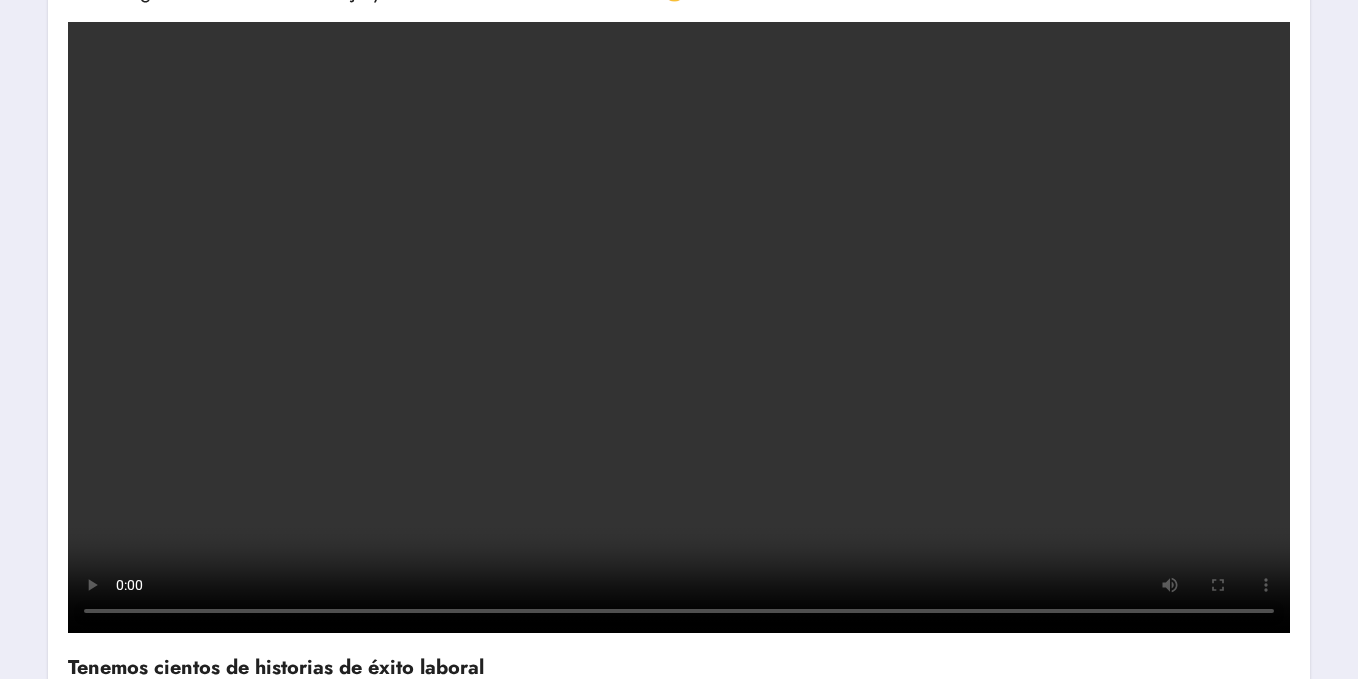 scroll, scrollTop: 533, scrollLeft: 0, axis: vertical 